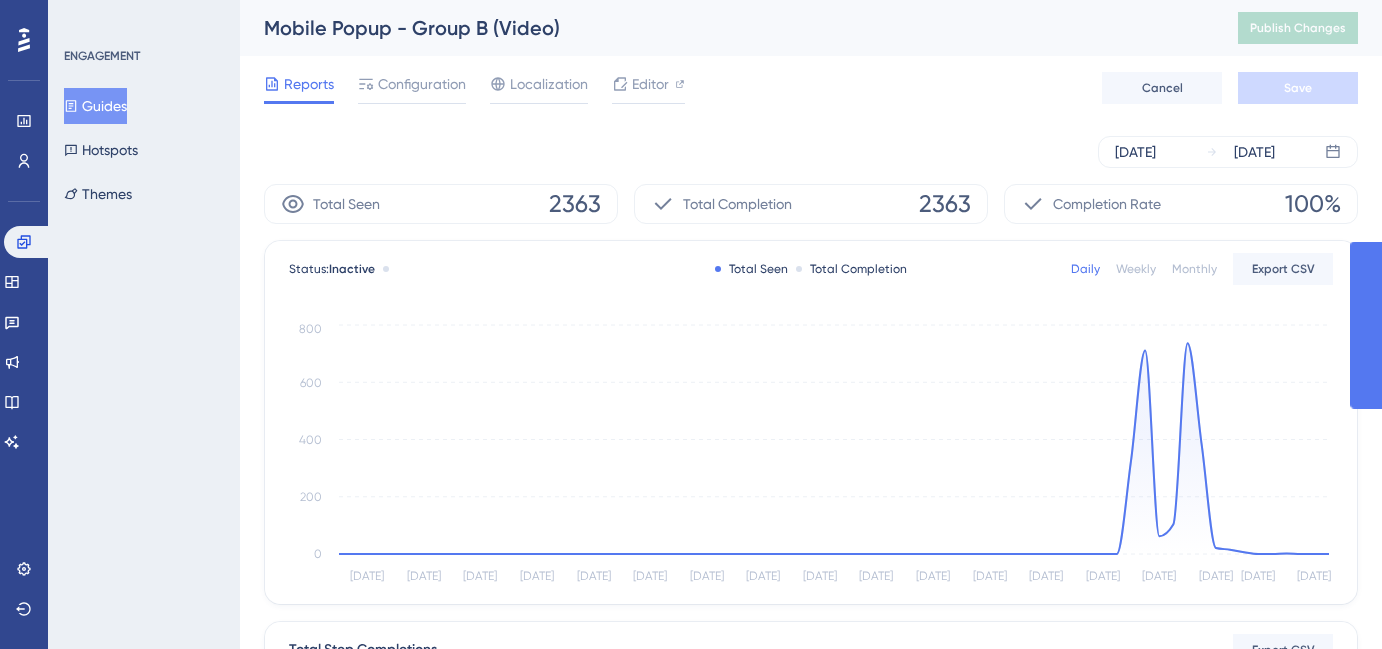 scroll, scrollTop: 0, scrollLeft: 13, axis: horizontal 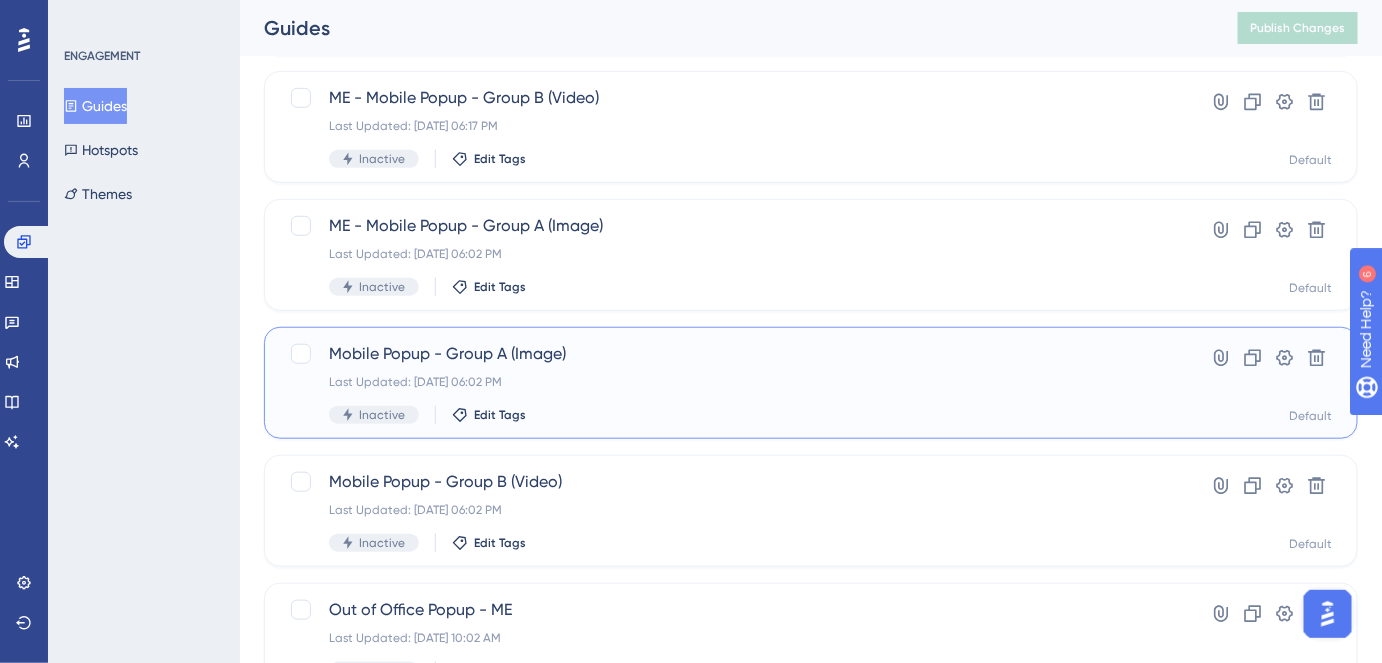 click on "Mobile Popup - Group A (Image)" at bounding box center [731, 354] 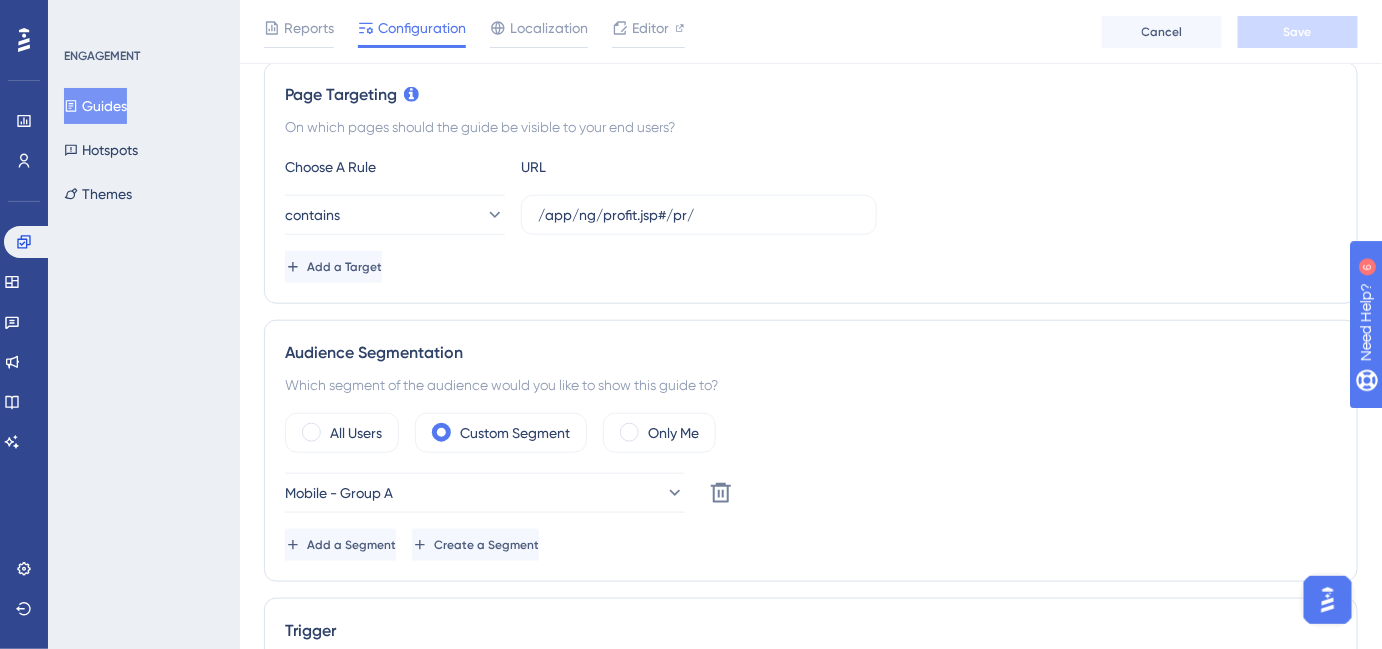 scroll, scrollTop: 0, scrollLeft: 0, axis: both 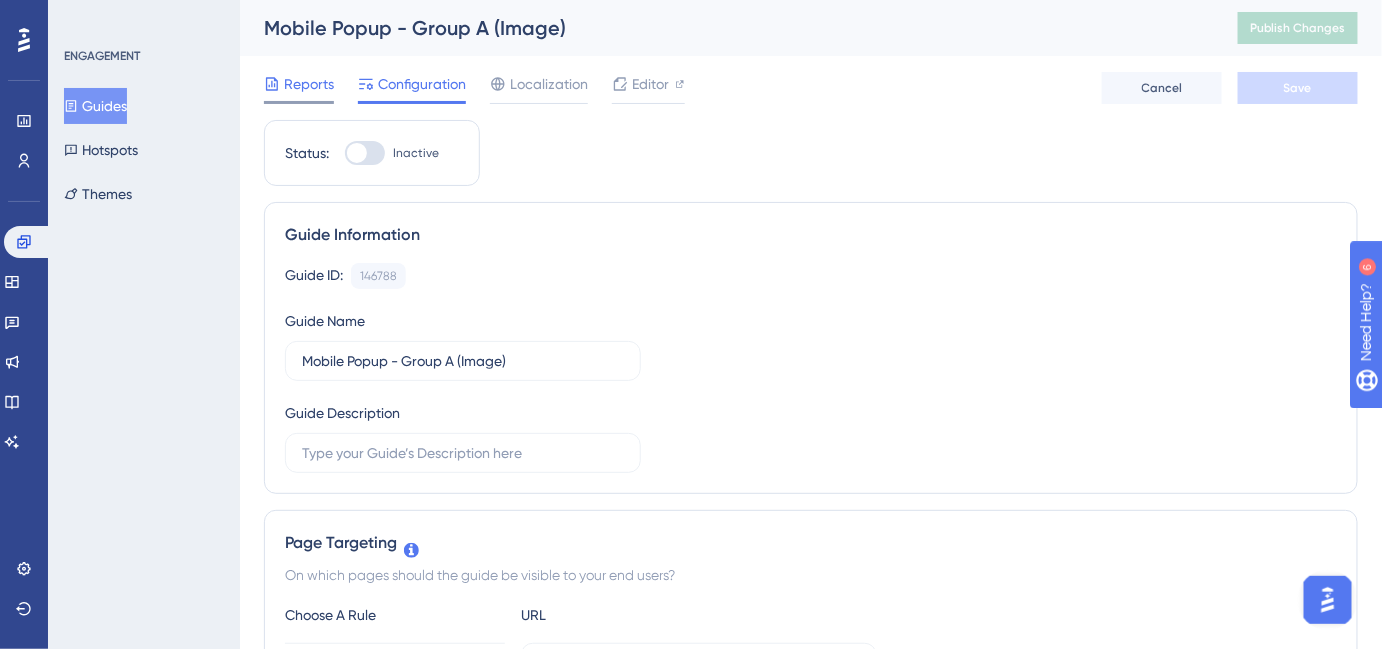 click on "Reports" at bounding box center (309, 84) 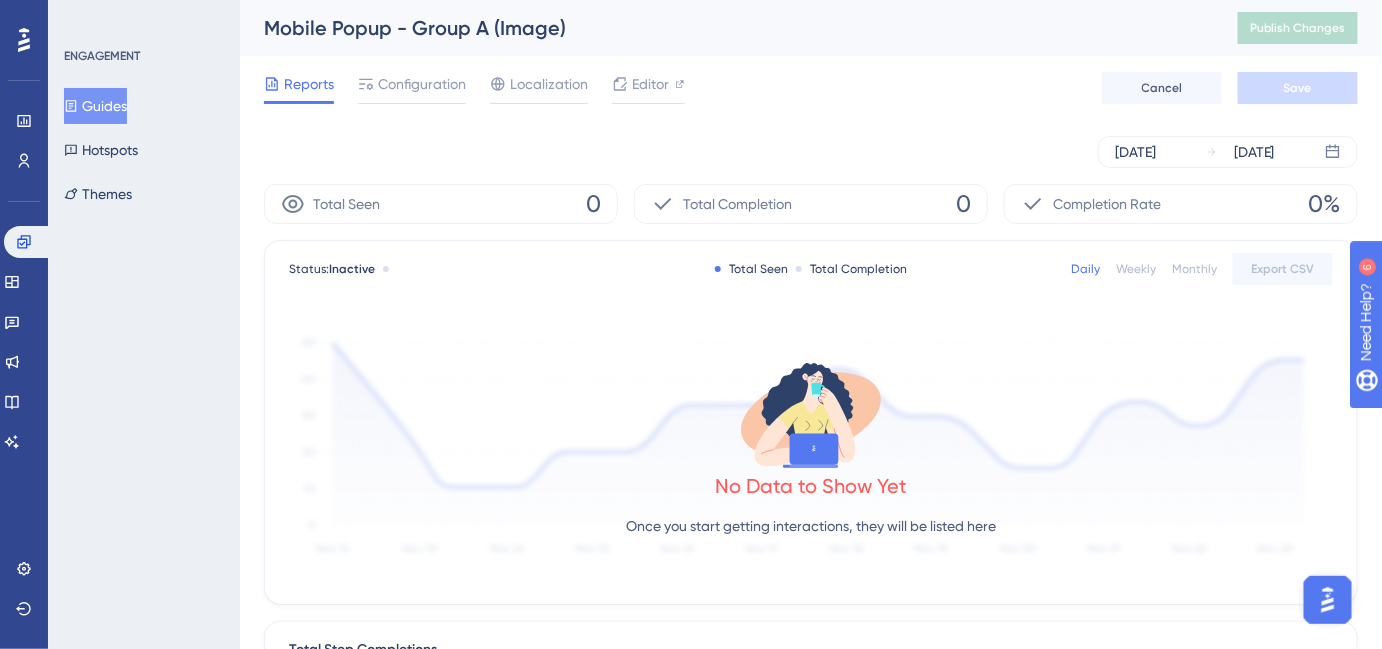 click on "Guides" at bounding box center (95, 106) 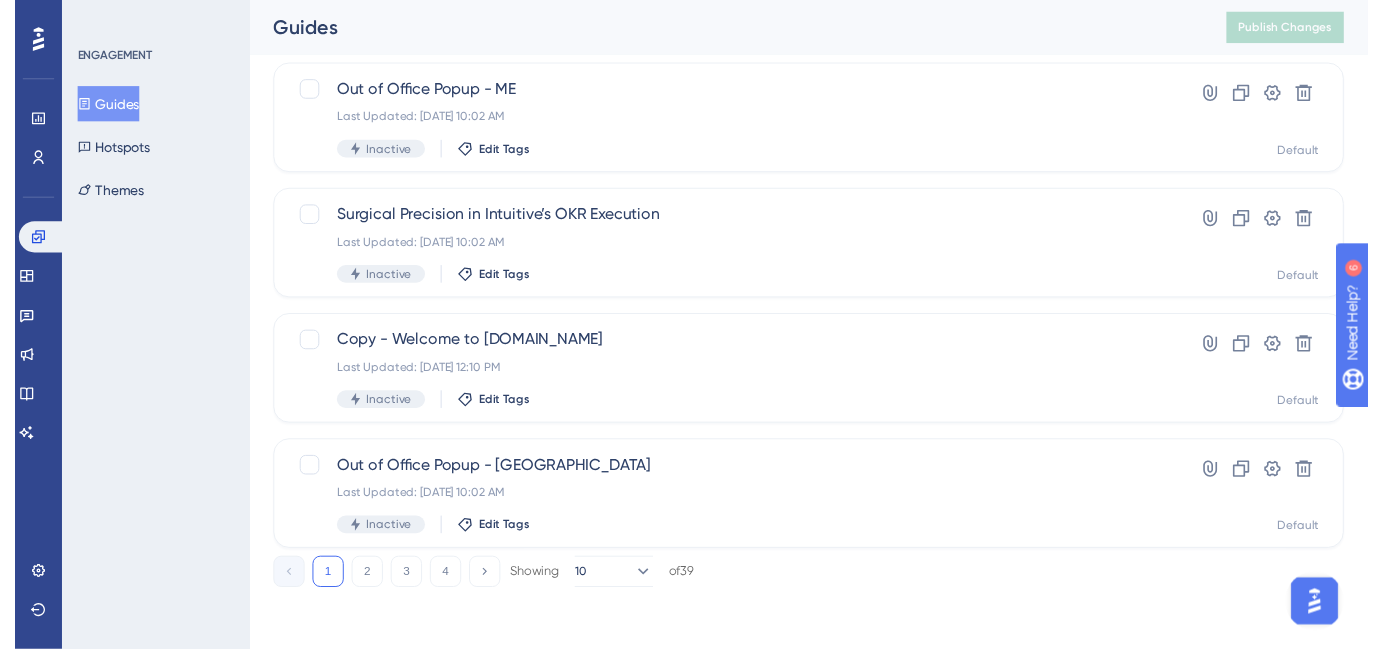 scroll, scrollTop: 0, scrollLeft: 0, axis: both 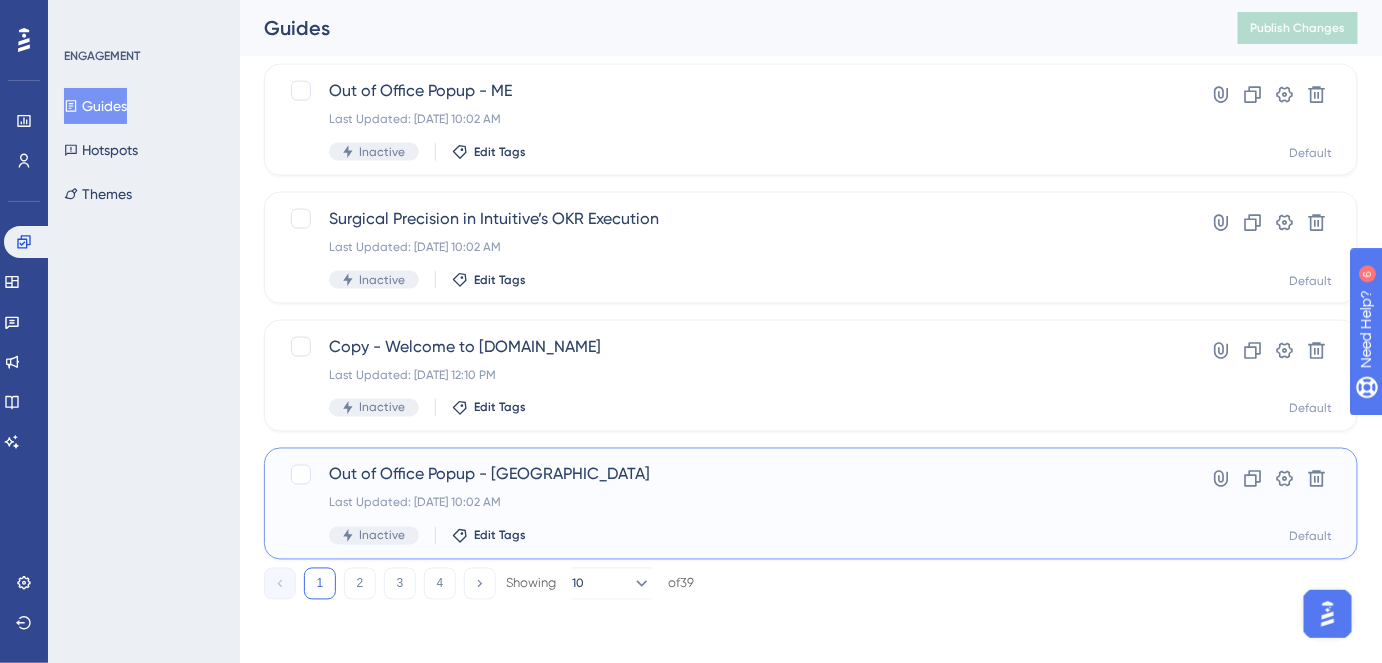click on "Out of Office Popup - [GEOGRAPHIC_DATA]" at bounding box center (731, 475) 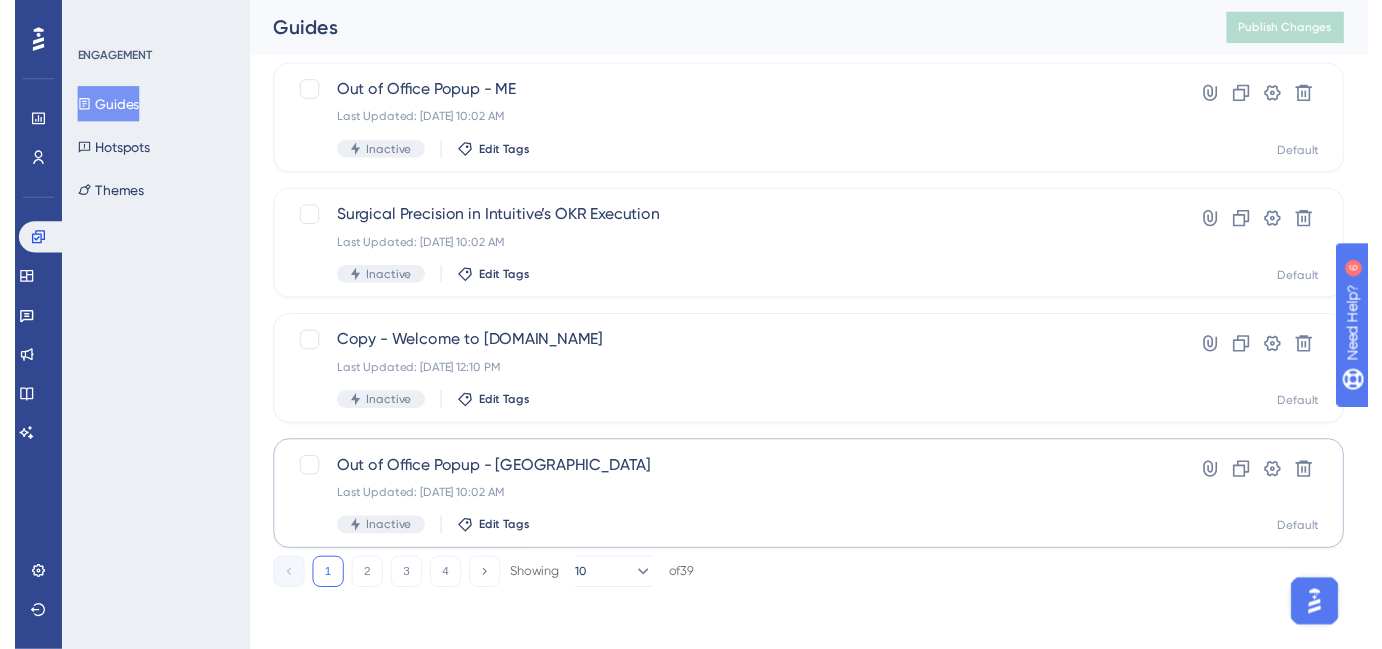 scroll, scrollTop: 0, scrollLeft: 0, axis: both 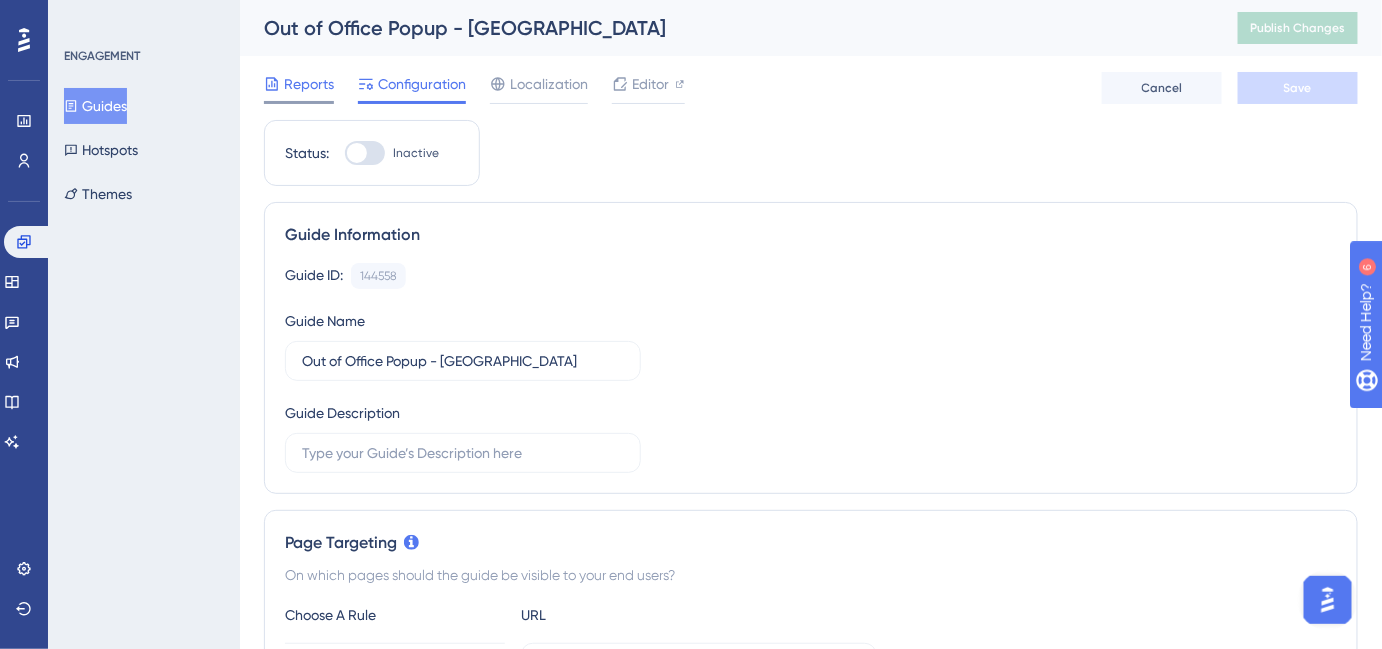 click on "Reports" at bounding box center (299, 84) 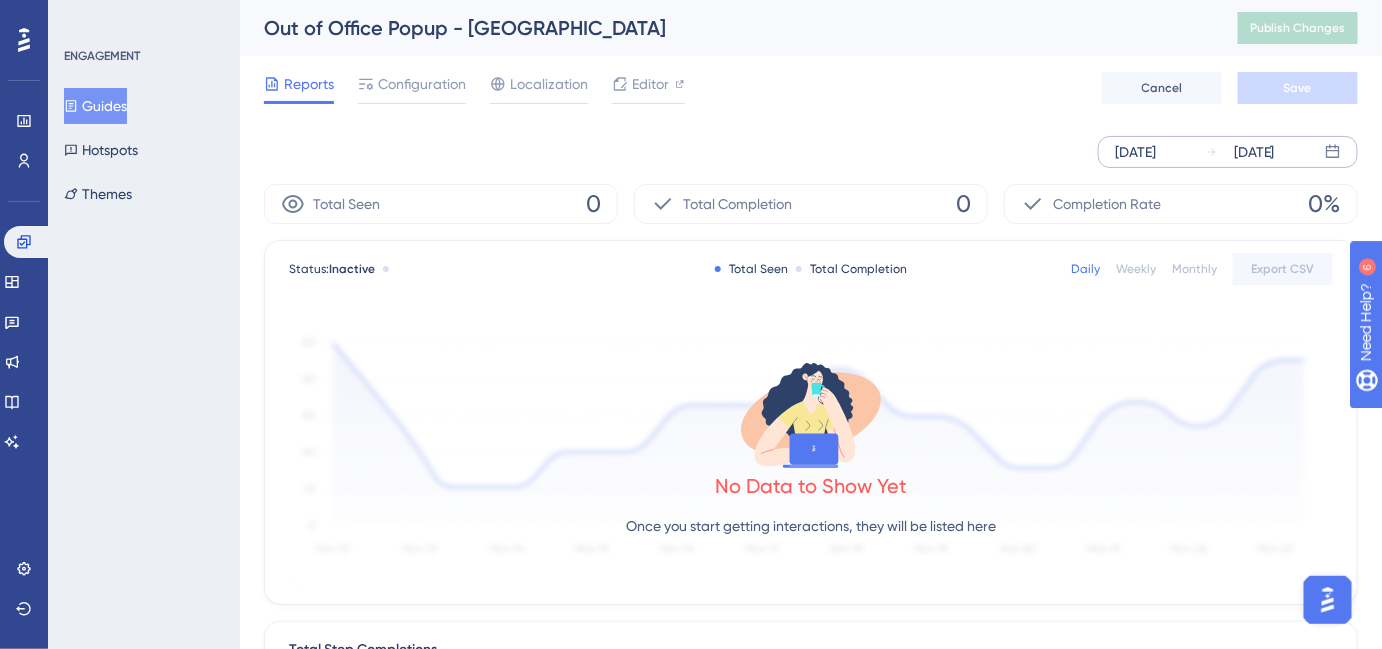 click 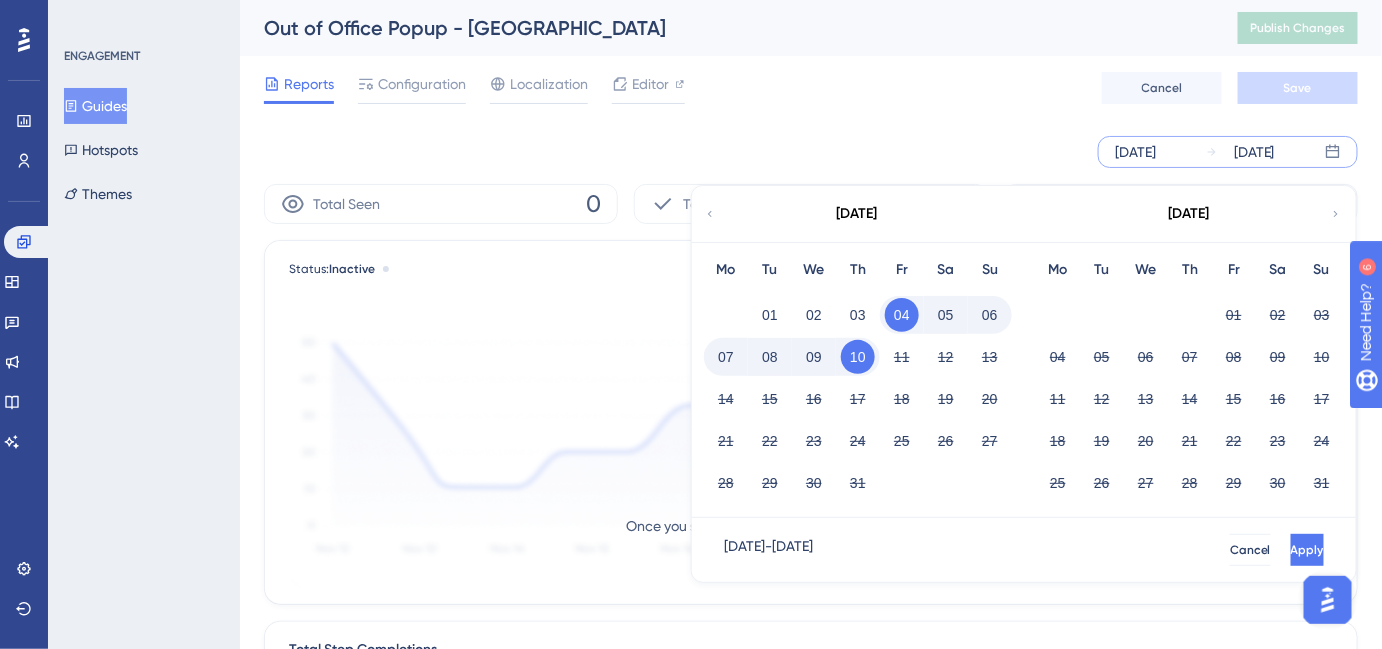 click 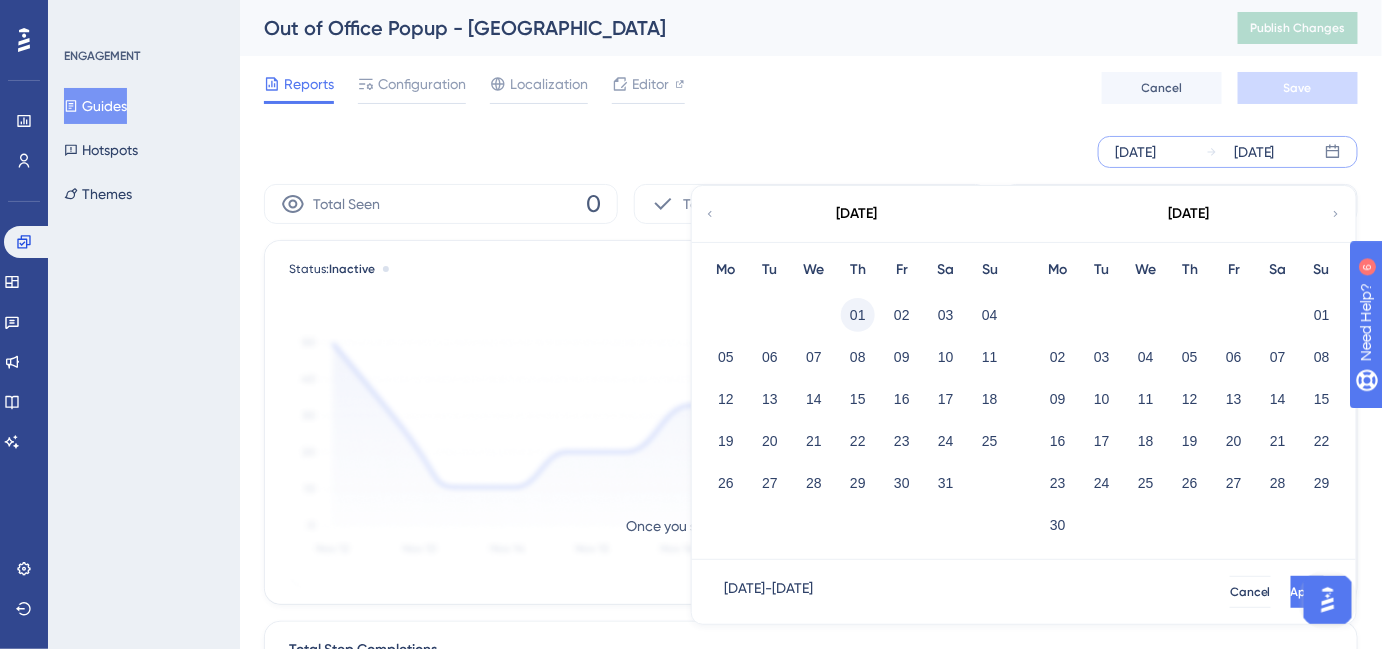 click on "01" at bounding box center (858, 315) 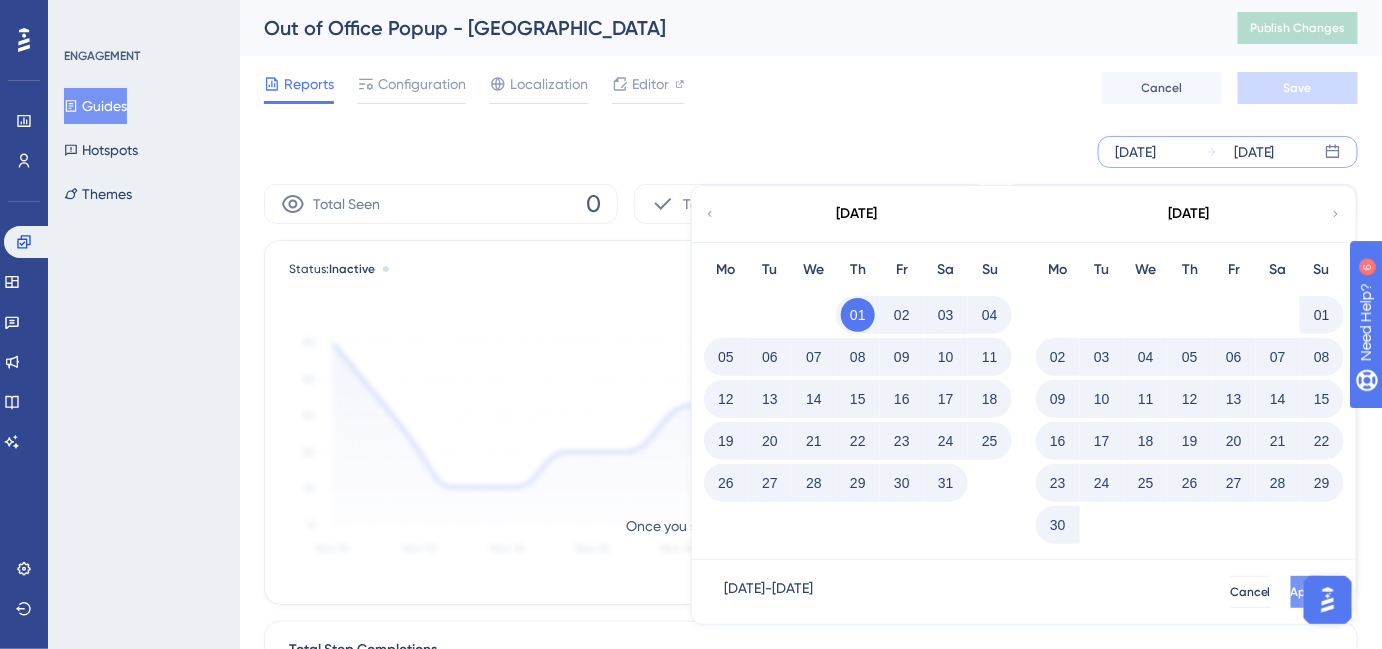 click on "Apply" at bounding box center (1307, 592) 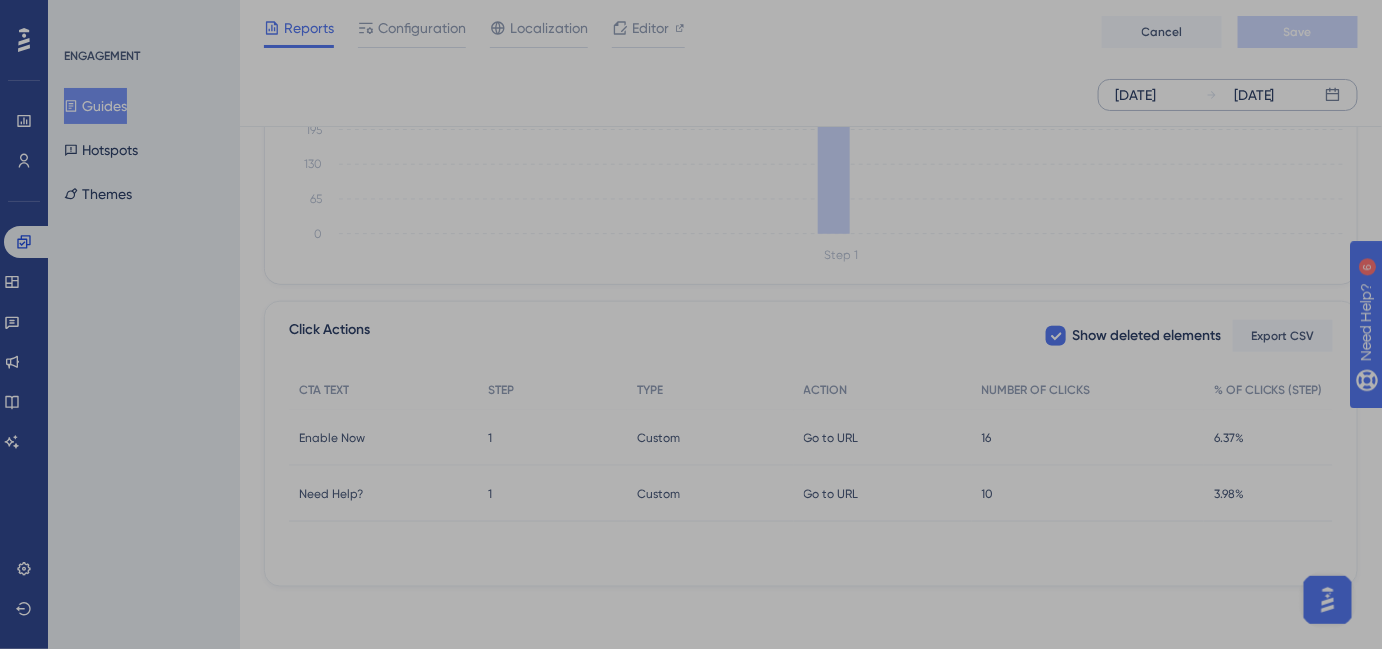 scroll, scrollTop: 602, scrollLeft: 0, axis: vertical 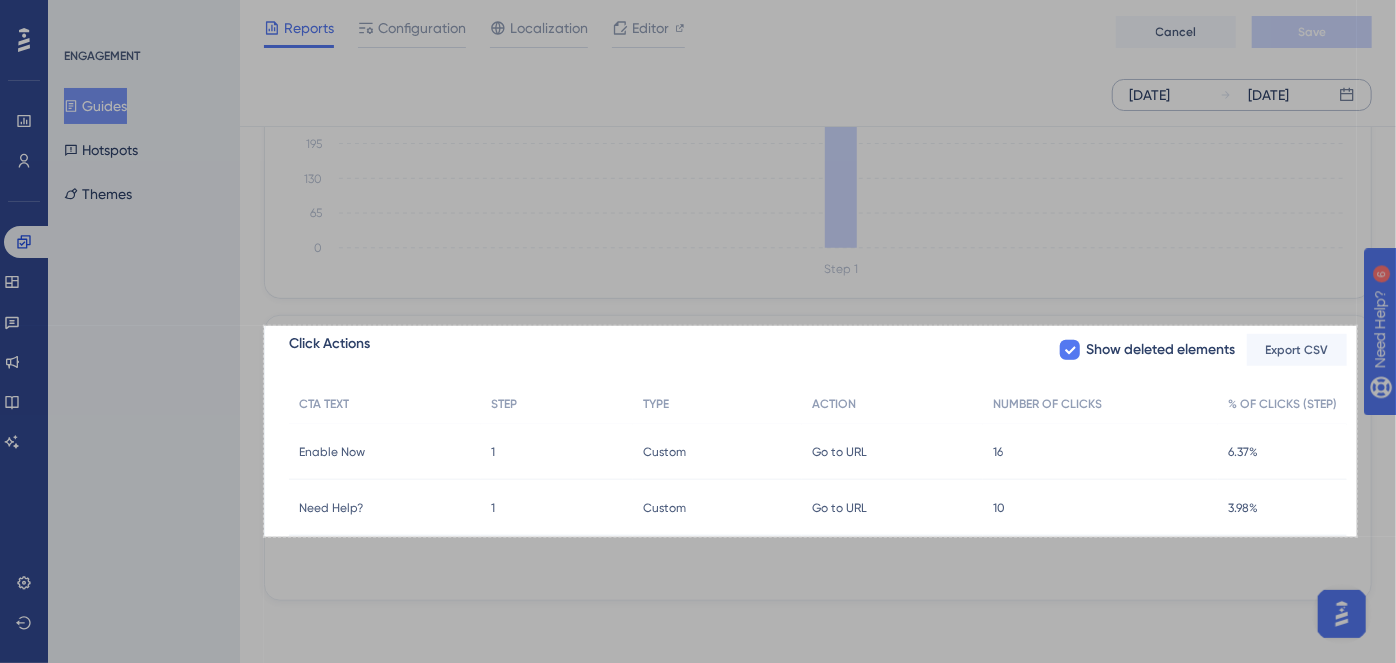 drag, startPoint x: 264, startPoint y: 326, endPoint x: 1357, endPoint y: 530, distance: 1111.8745 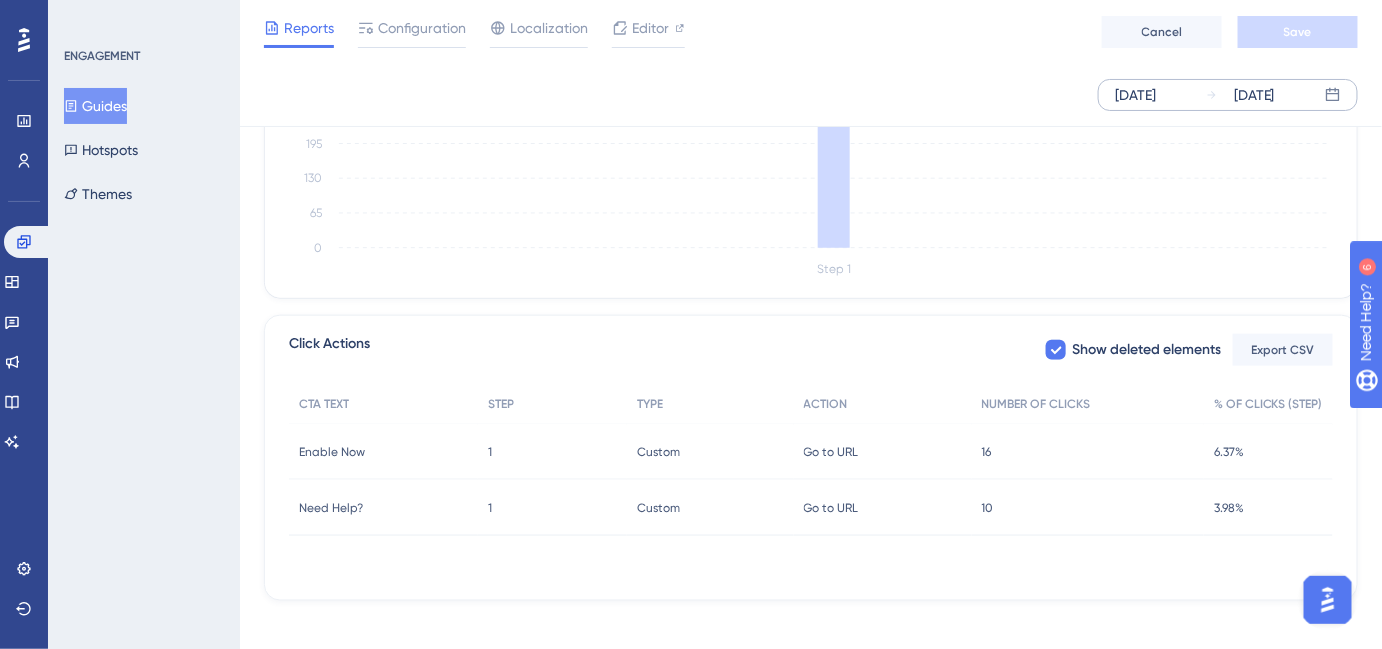click on "Guides" at bounding box center [95, 106] 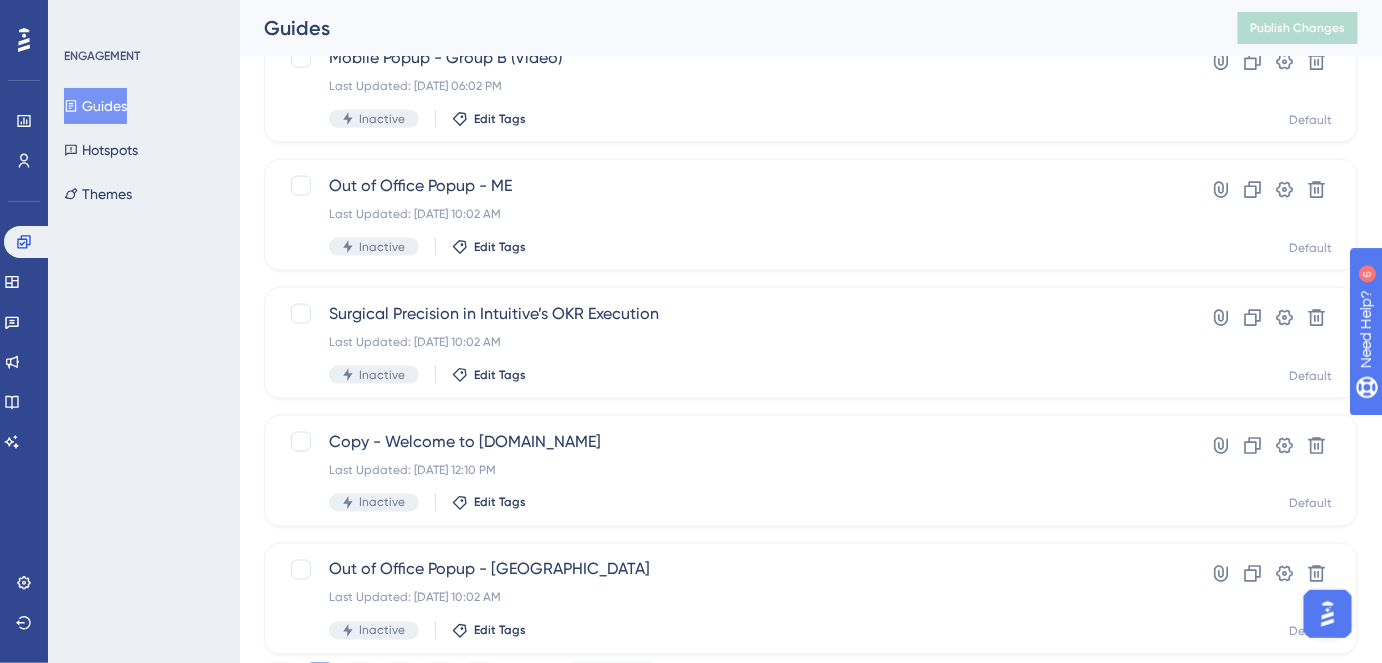 scroll, scrollTop: 794, scrollLeft: 0, axis: vertical 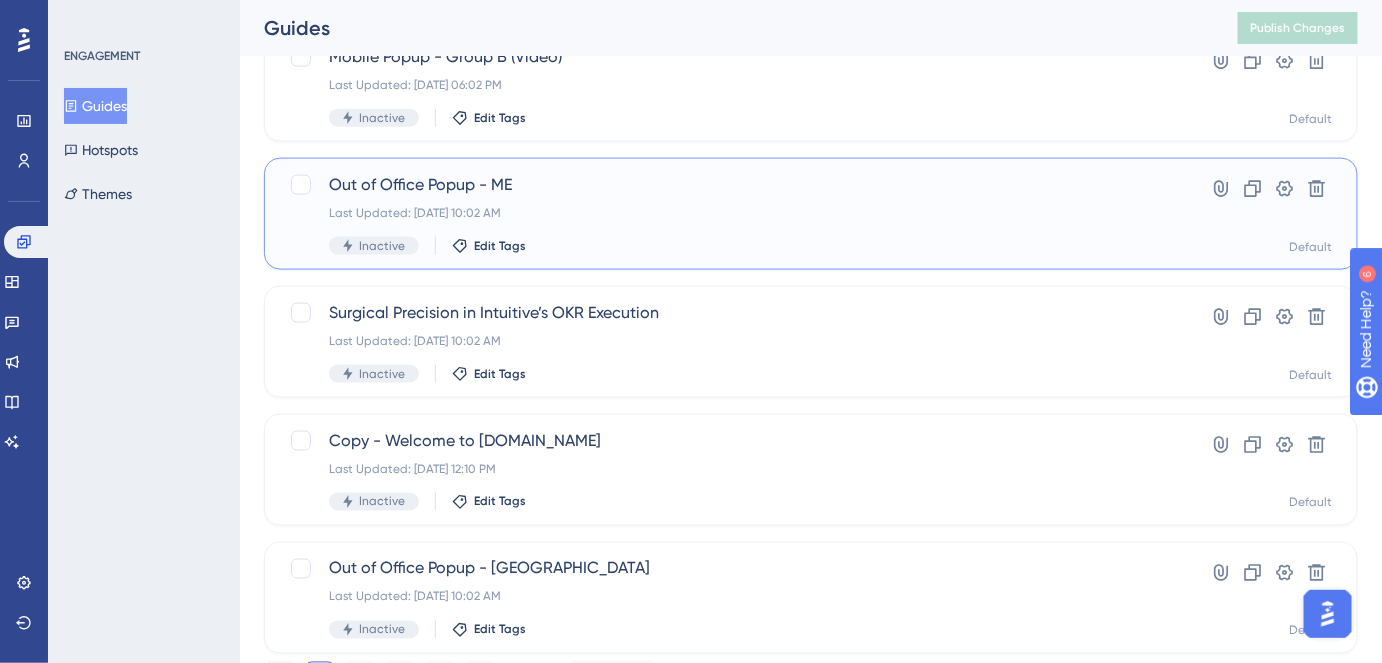 click on "Out of Office Popup - ME" at bounding box center [731, 185] 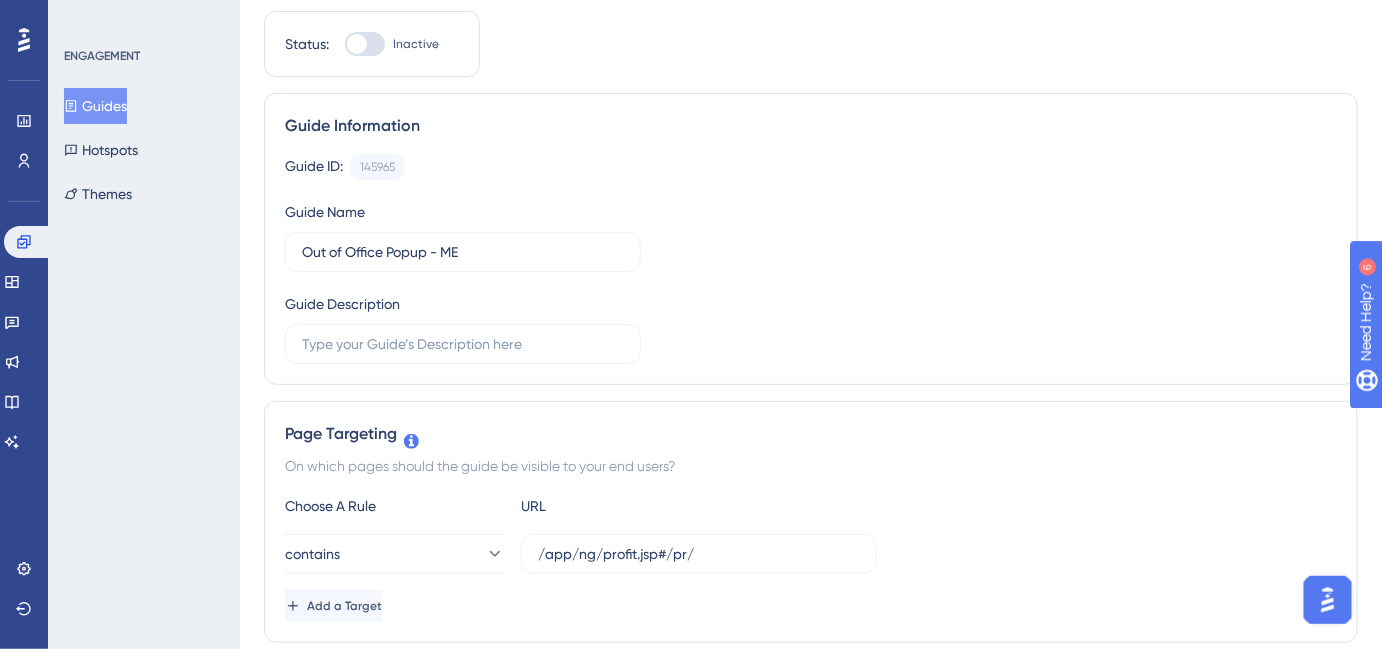 scroll, scrollTop: 0, scrollLeft: 0, axis: both 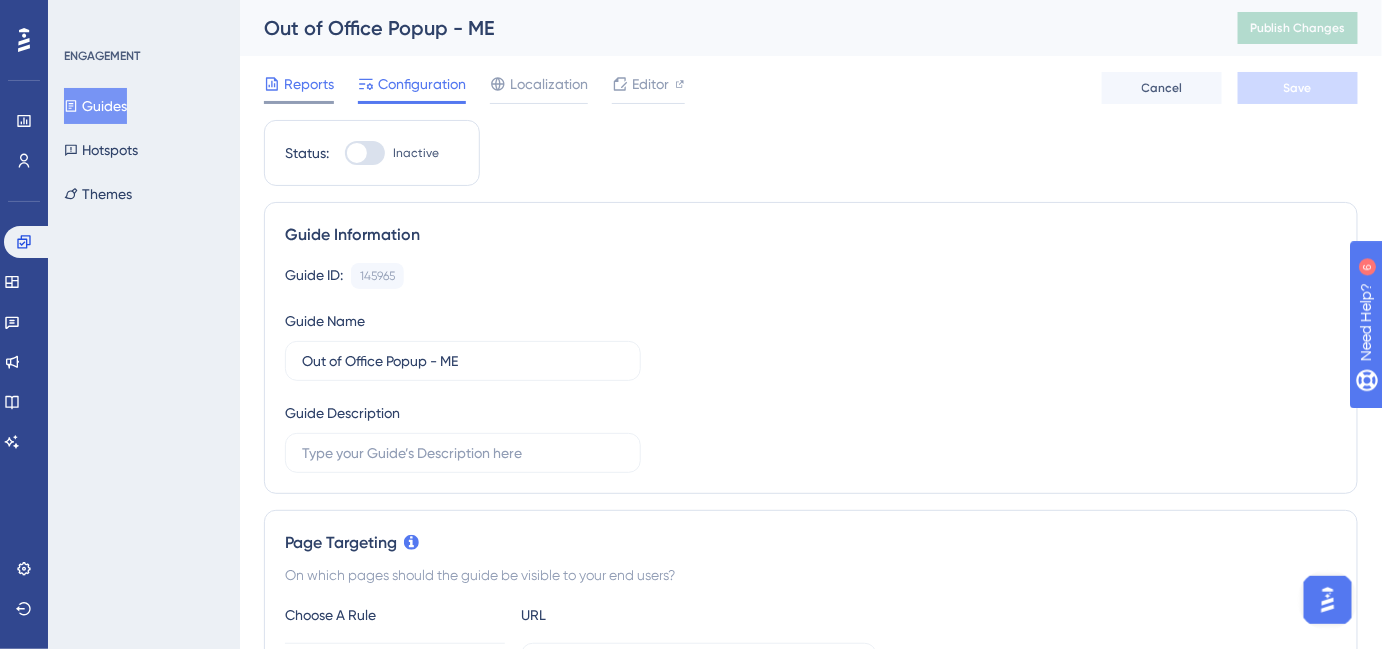 click on "Reports" at bounding box center (309, 84) 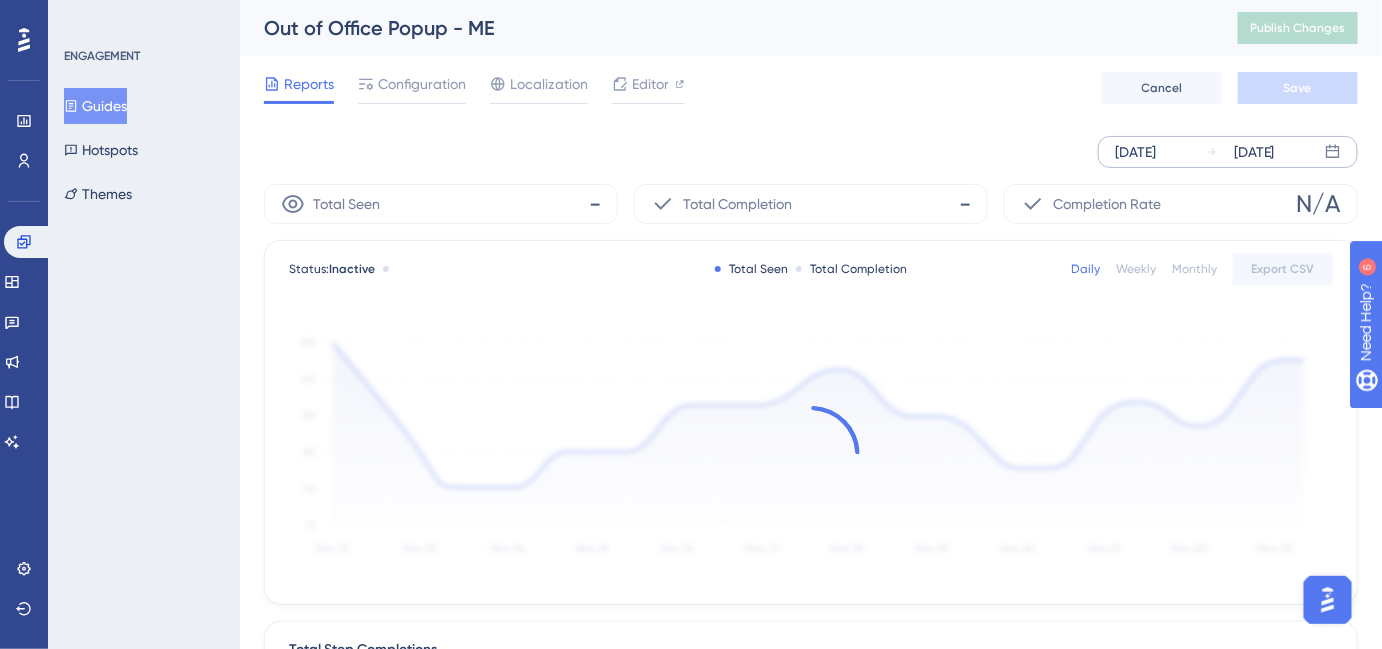 click on "[DATE]" at bounding box center (1135, 152) 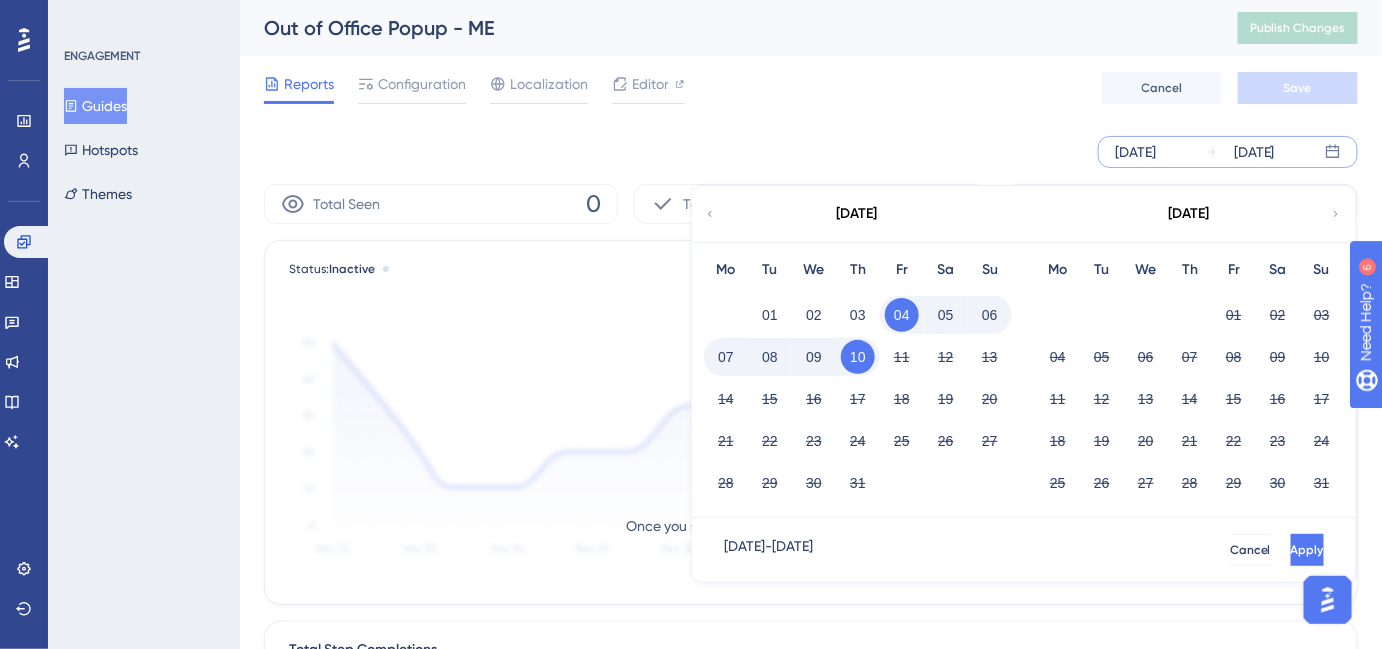 click 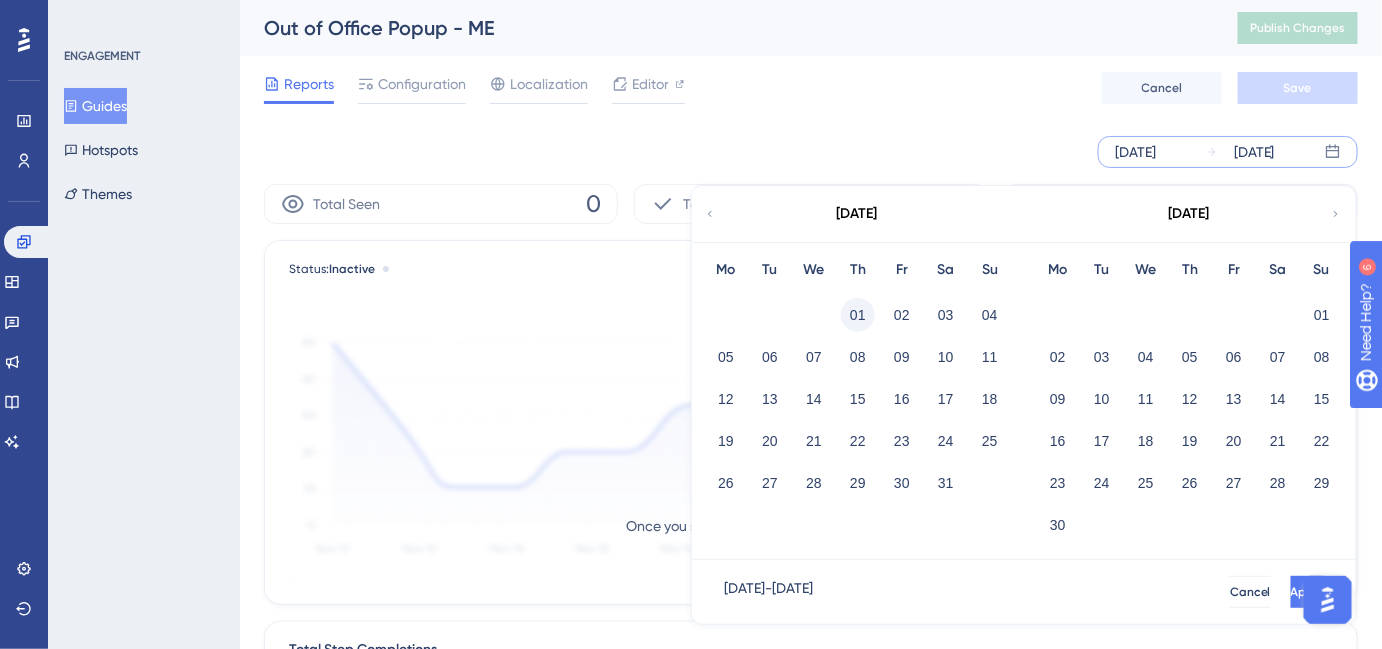 click on "01" at bounding box center [858, 315] 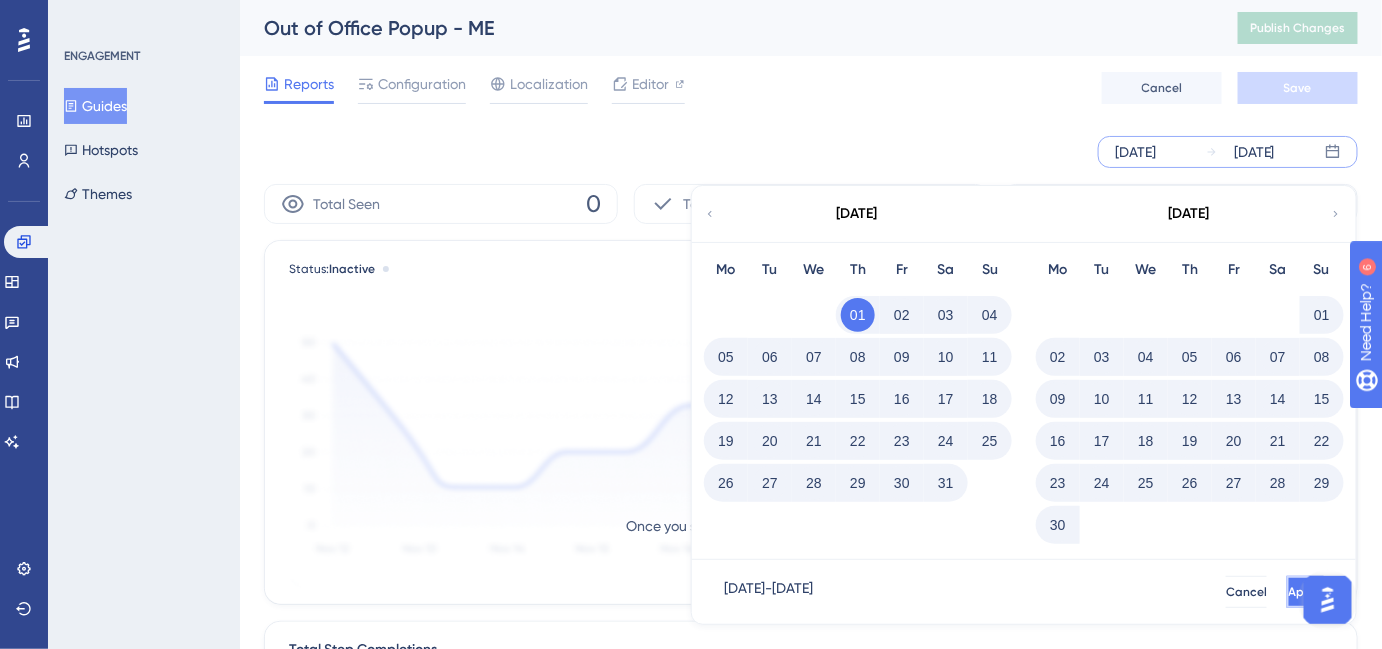 click on "Apply" at bounding box center [1305, 592] 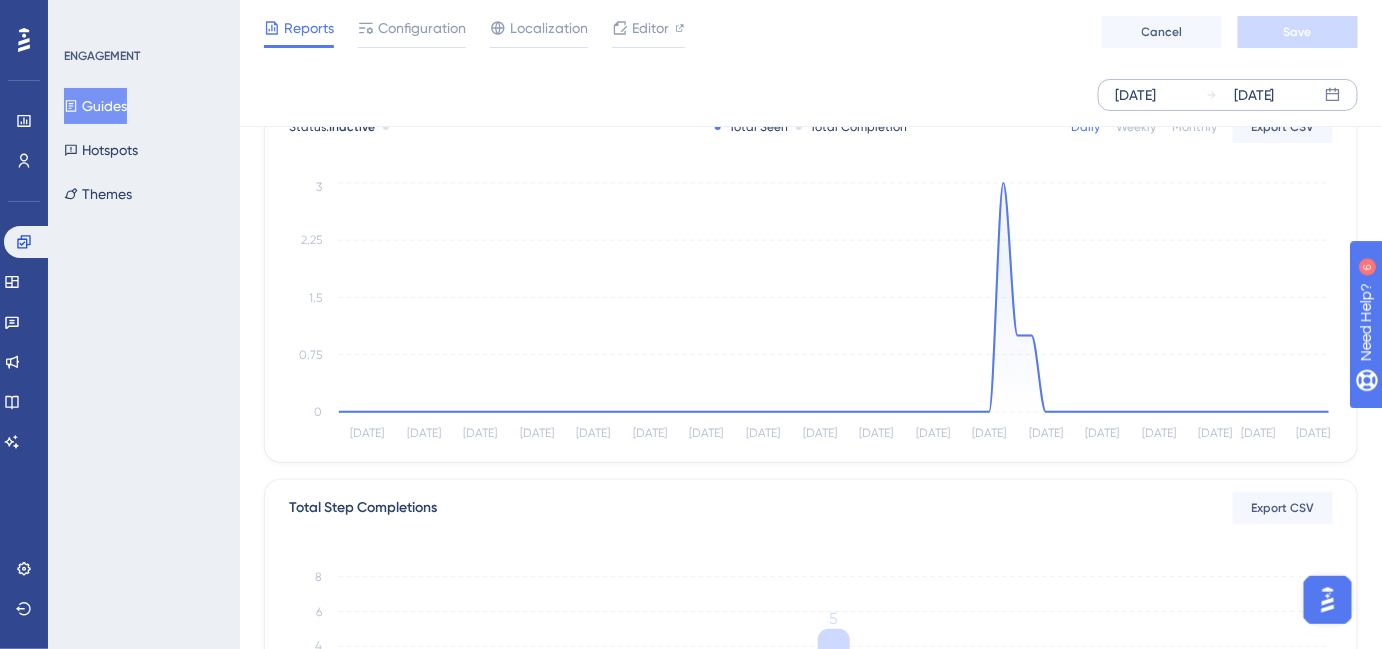 scroll, scrollTop: 0, scrollLeft: 0, axis: both 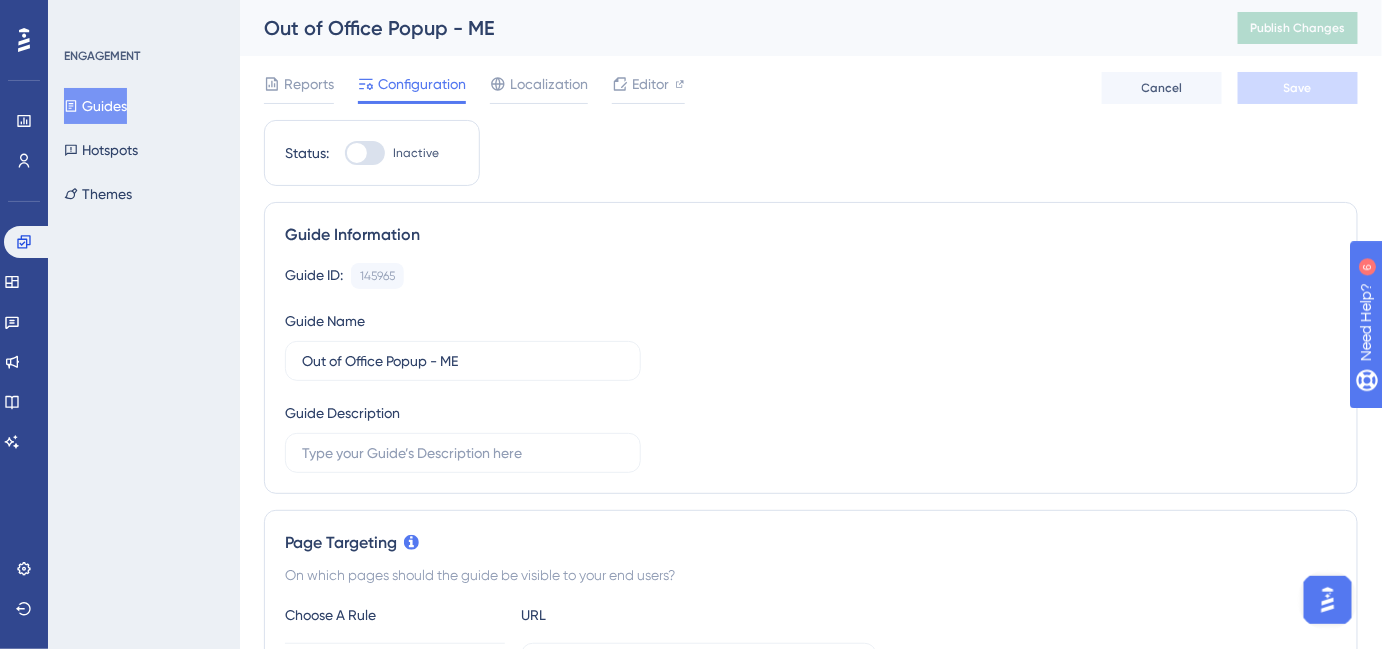 click on "Guides" at bounding box center [95, 106] 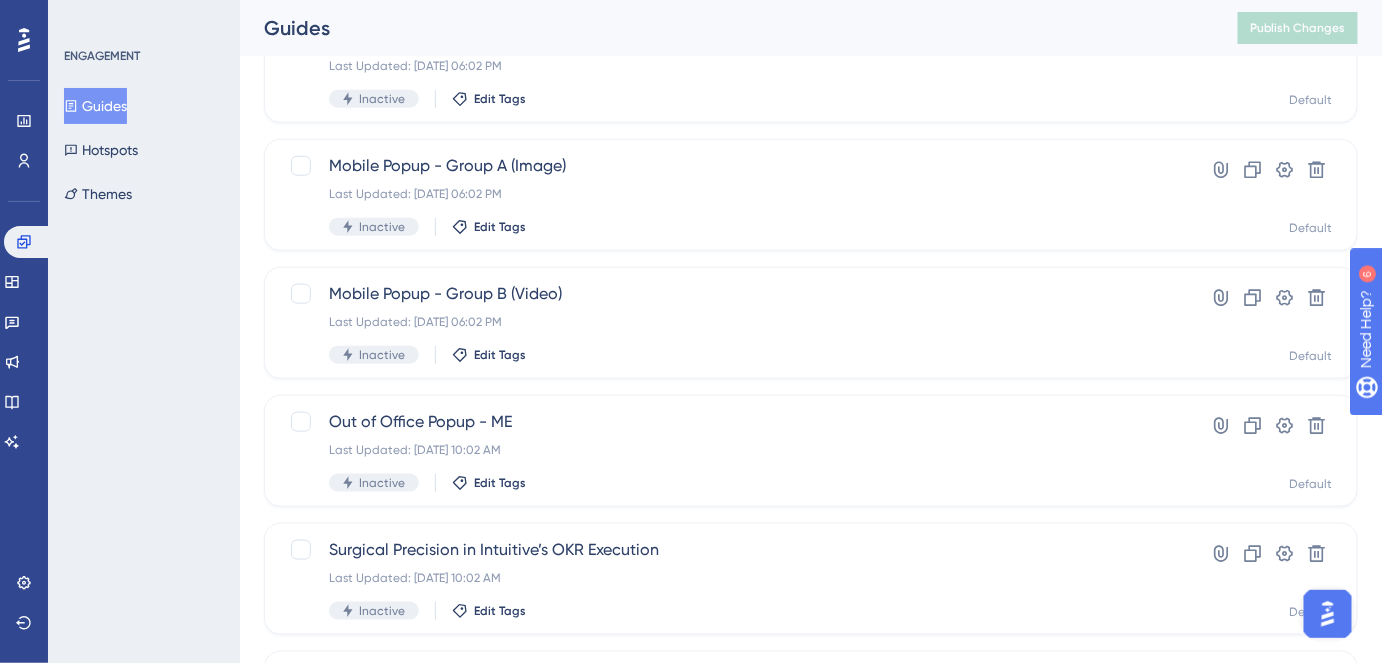 scroll, scrollTop: 568, scrollLeft: 0, axis: vertical 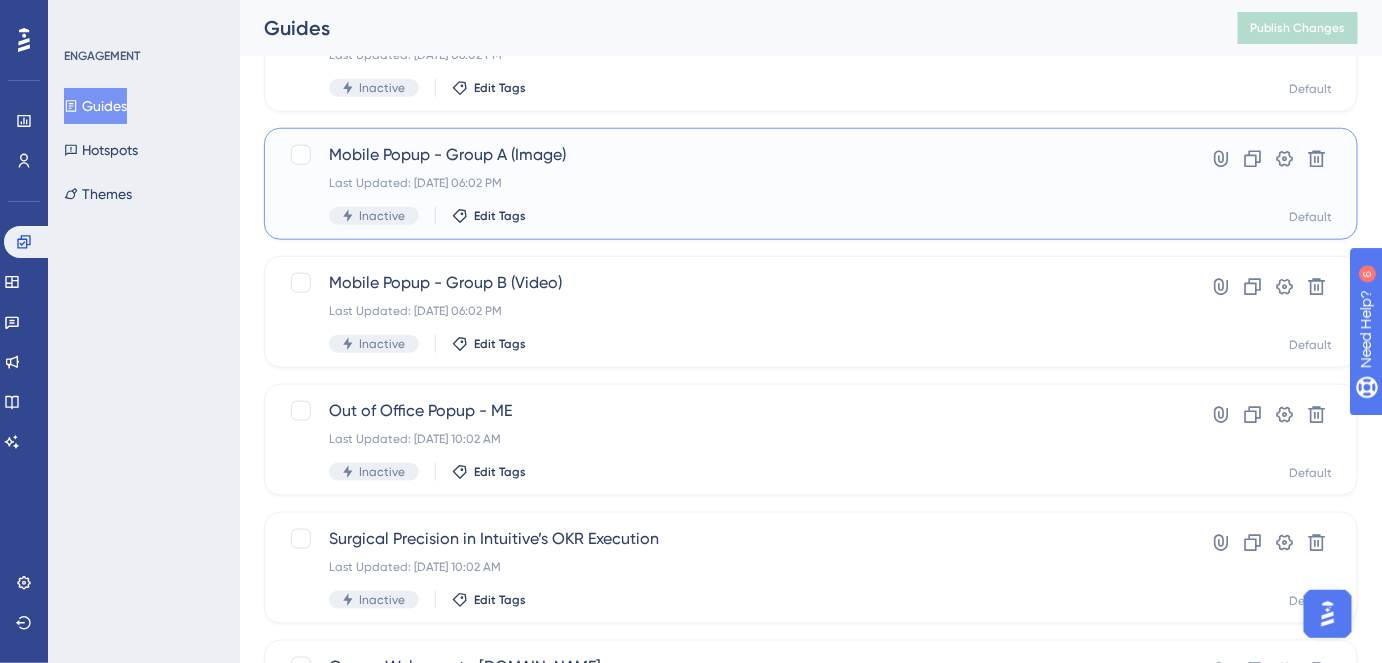click on "Mobile Popup - Group A (Image)" at bounding box center (731, 155) 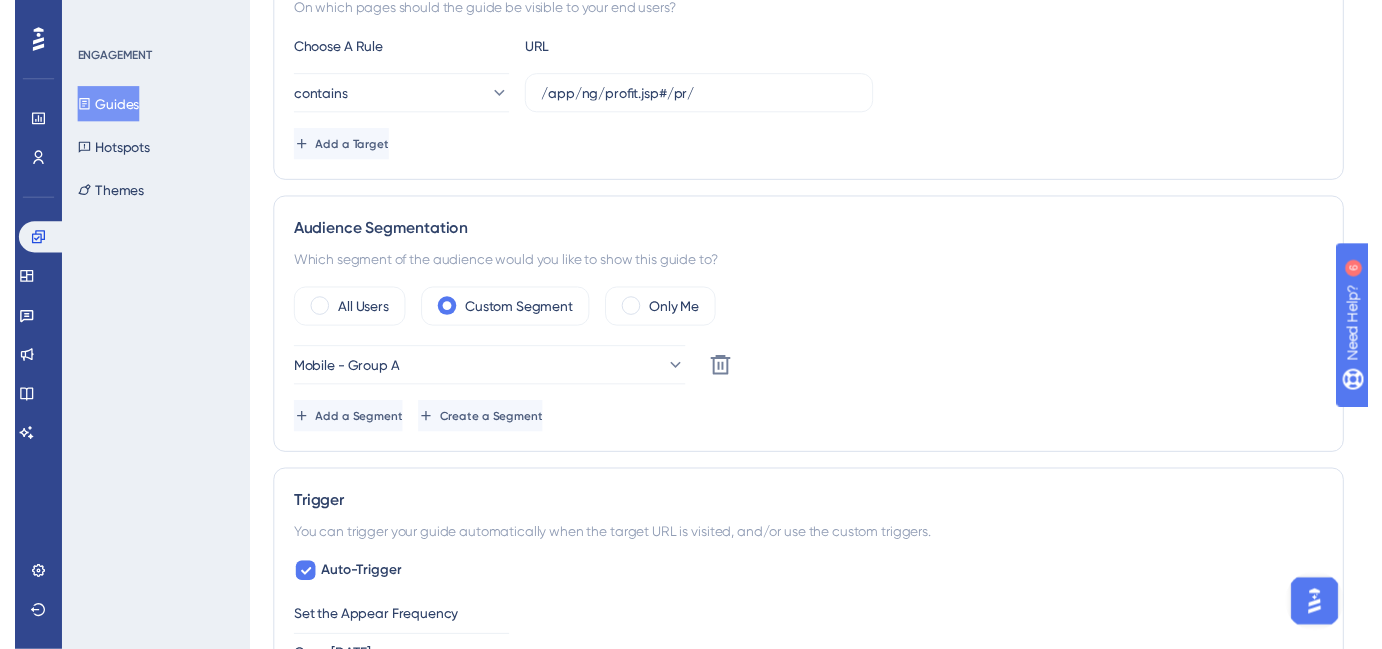 scroll, scrollTop: 0, scrollLeft: 0, axis: both 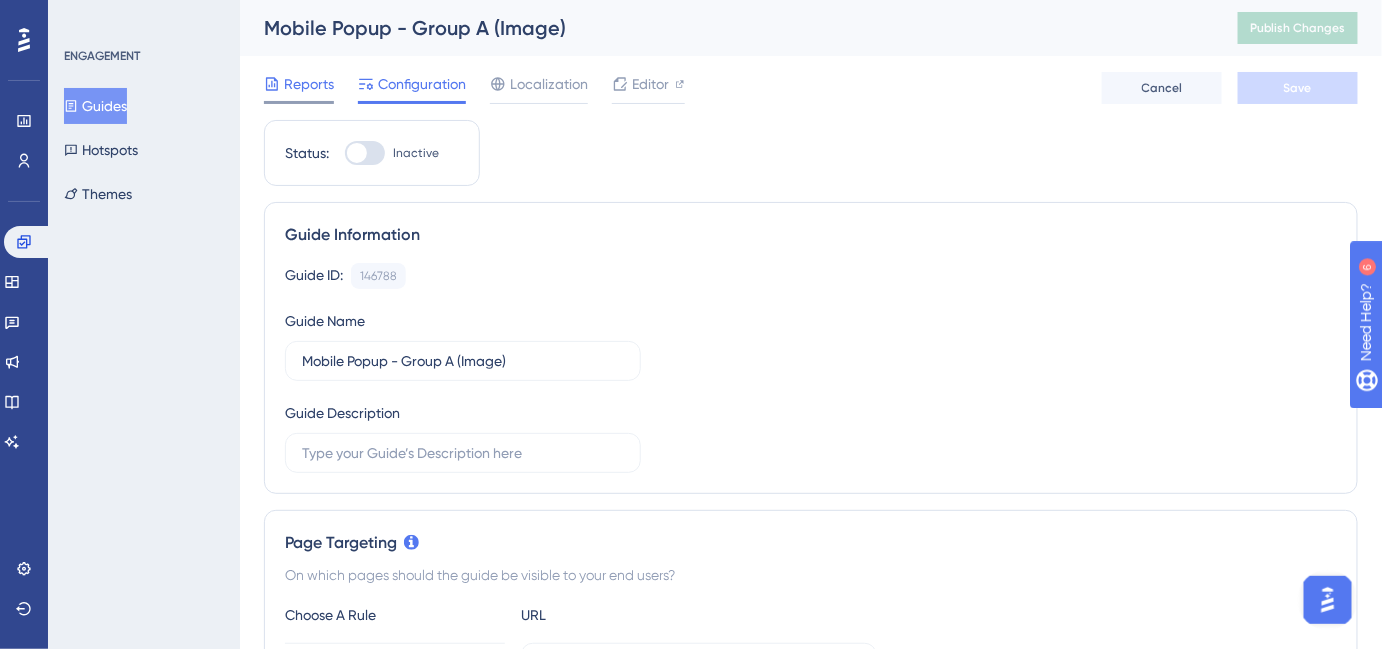 click on "Reports" at bounding box center [309, 84] 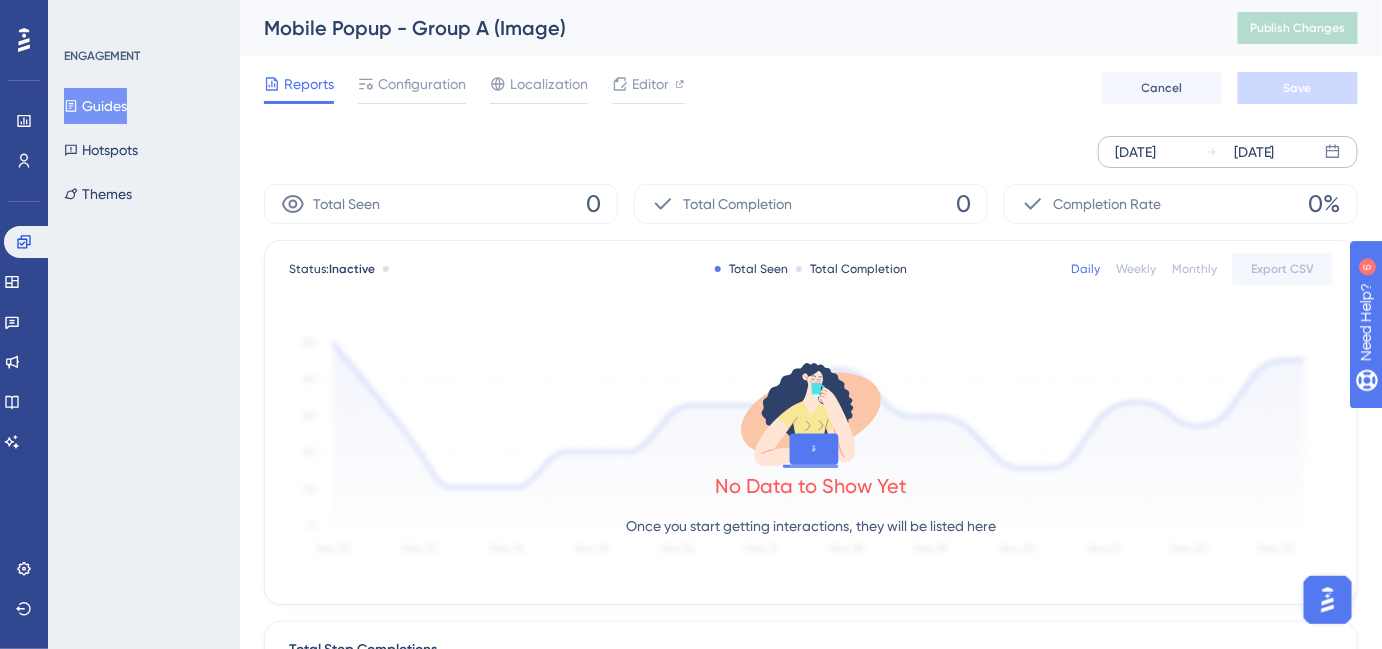 click on "[DATE]" at bounding box center [1135, 152] 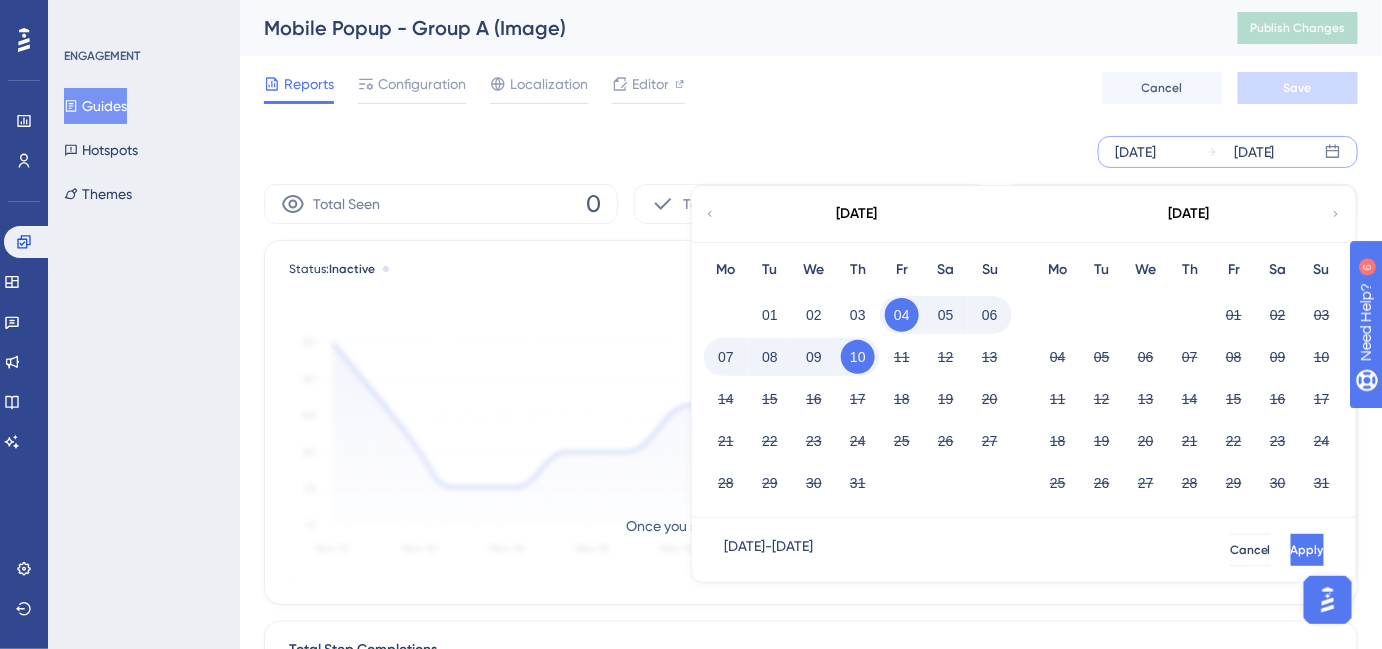 click 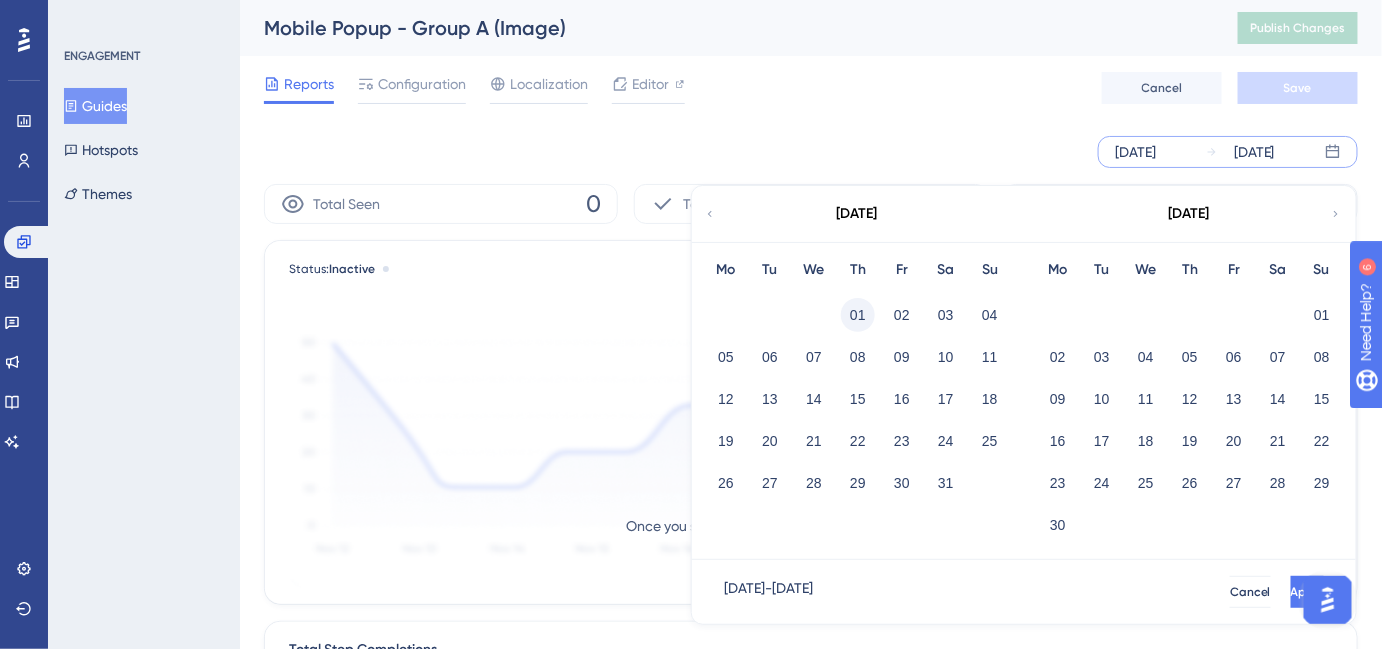 click on "01" at bounding box center [858, 315] 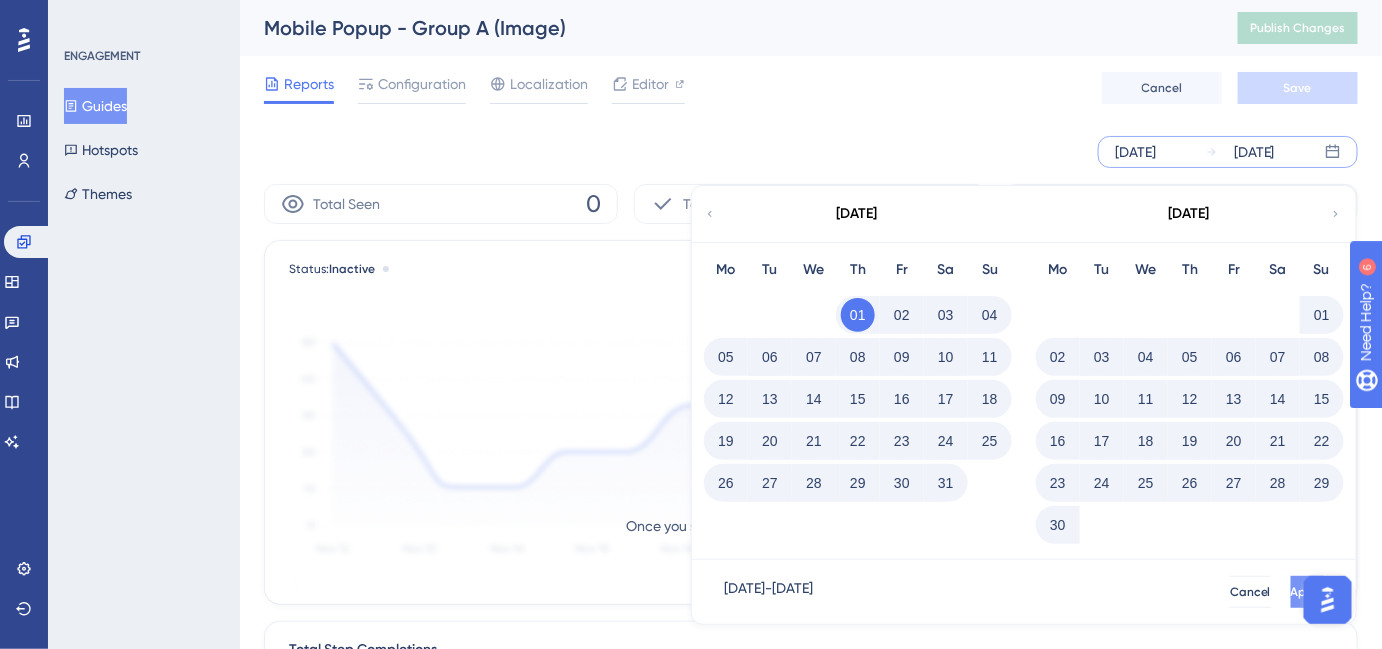 click on "Apply" at bounding box center (1307, 592) 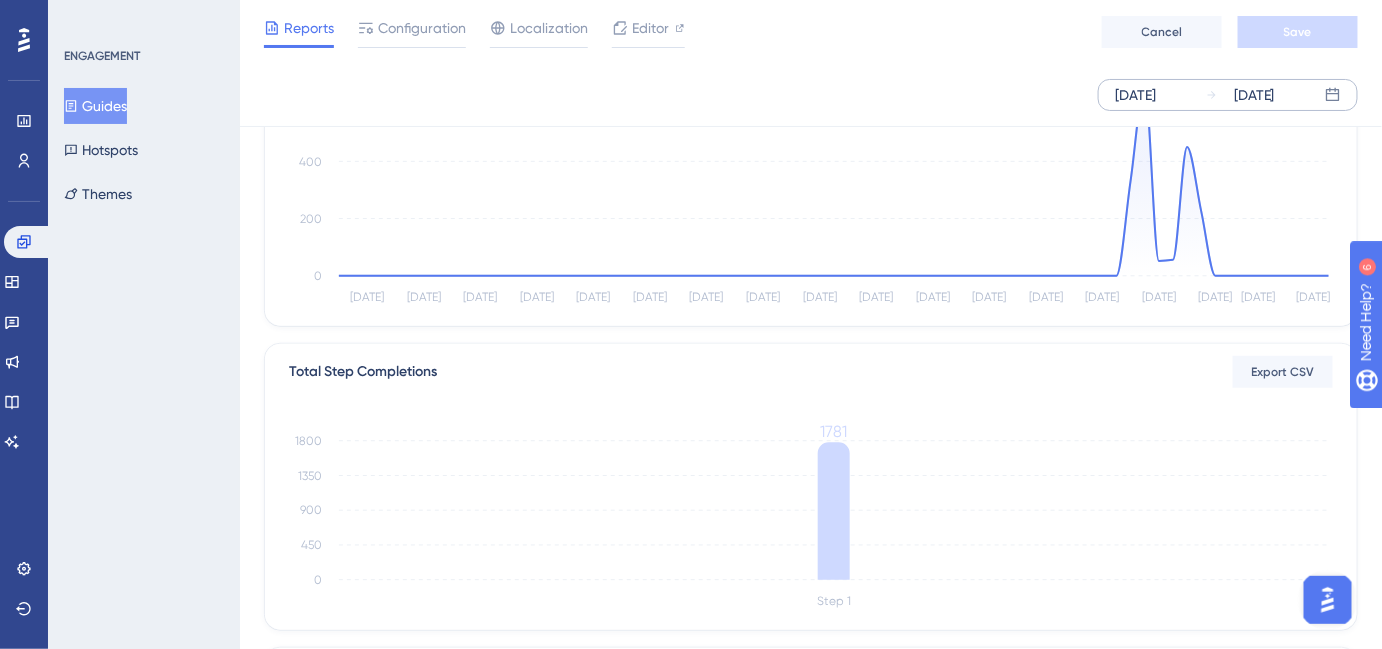 scroll, scrollTop: 0, scrollLeft: 10, axis: horizontal 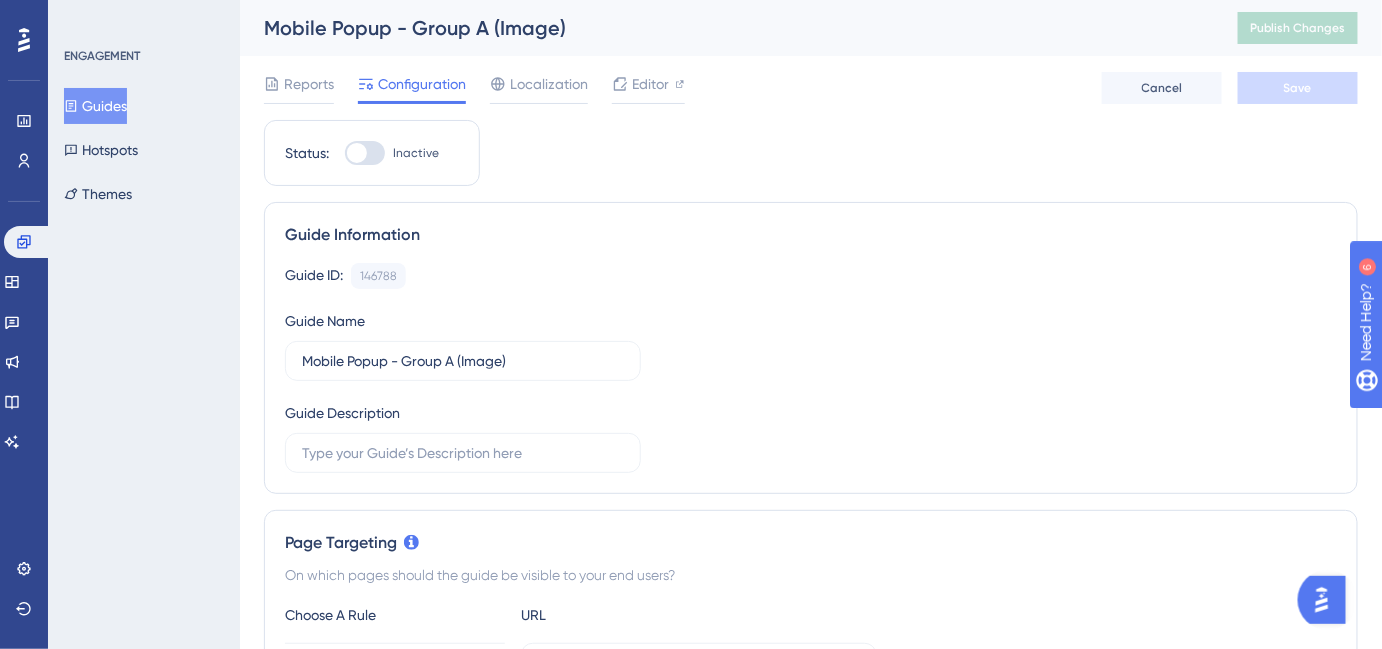 click on "Guides" at bounding box center (95, 106) 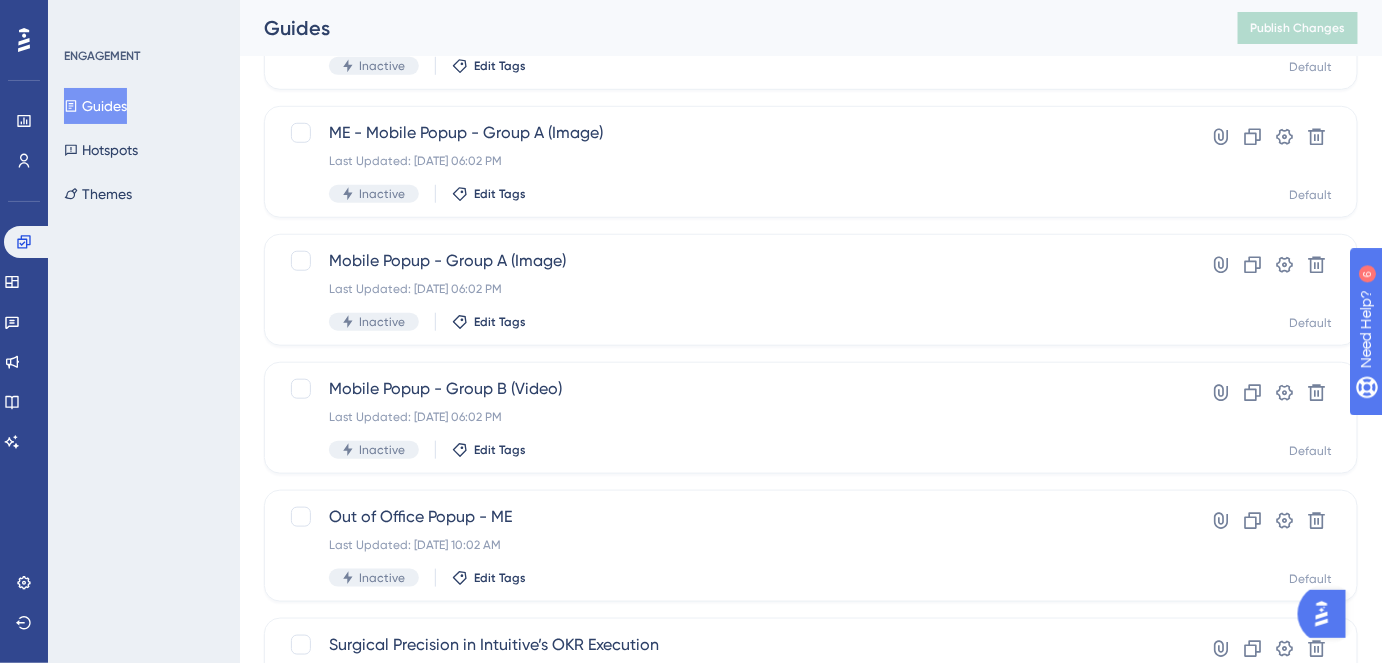 scroll, scrollTop: 545, scrollLeft: 0, axis: vertical 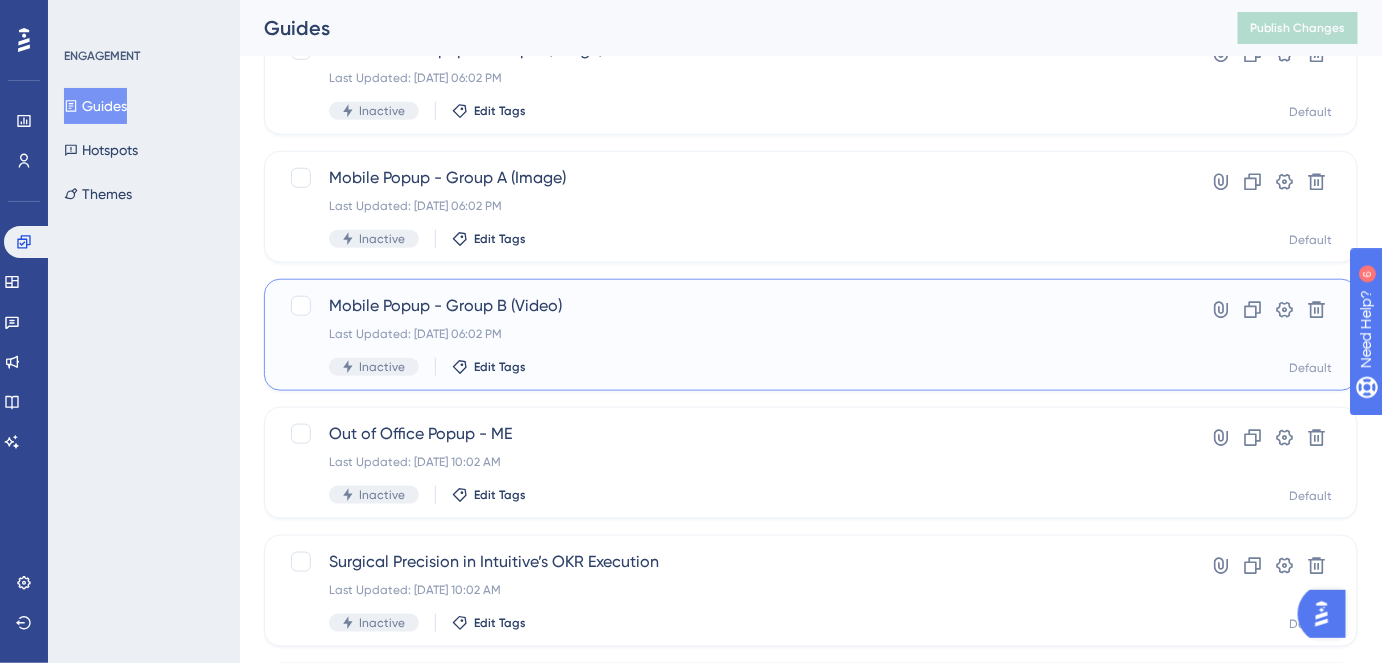 click on "Mobile Popup - Group B (Video)" at bounding box center [731, 306] 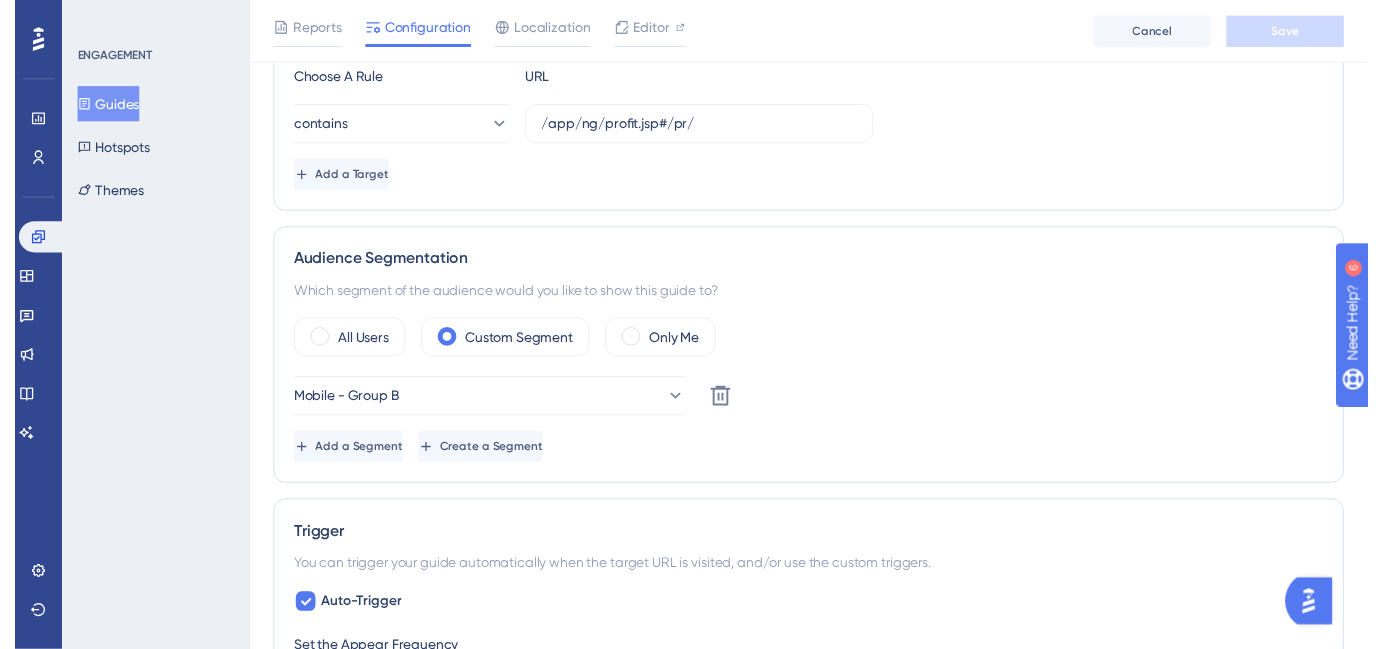 scroll, scrollTop: 0, scrollLeft: 0, axis: both 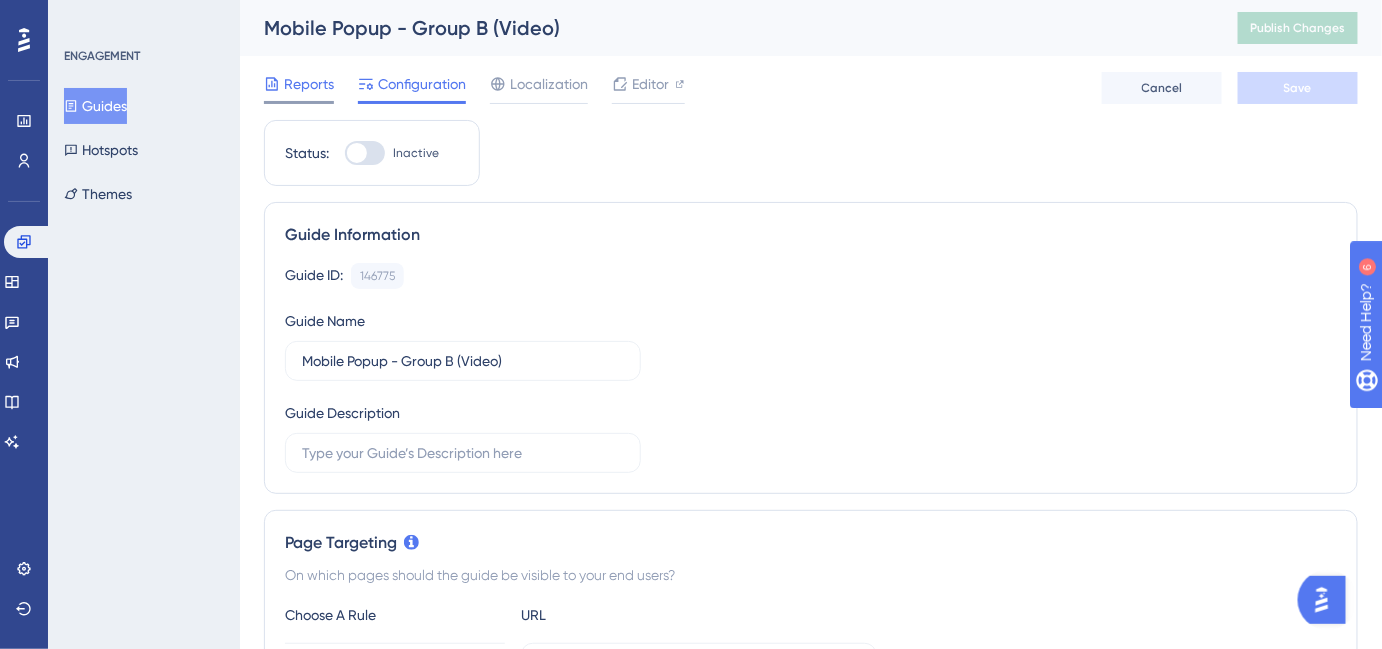click on "Reports" at bounding box center [299, 88] 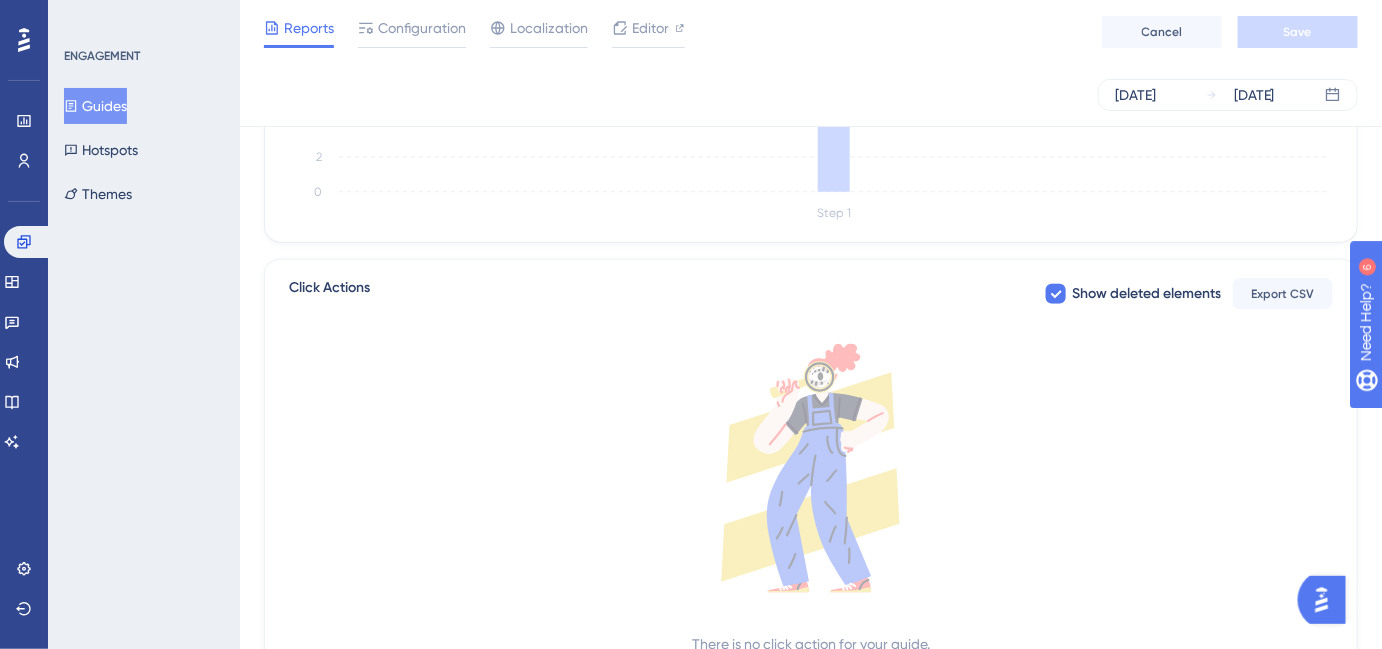 scroll, scrollTop: 0, scrollLeft: 0, axis: both 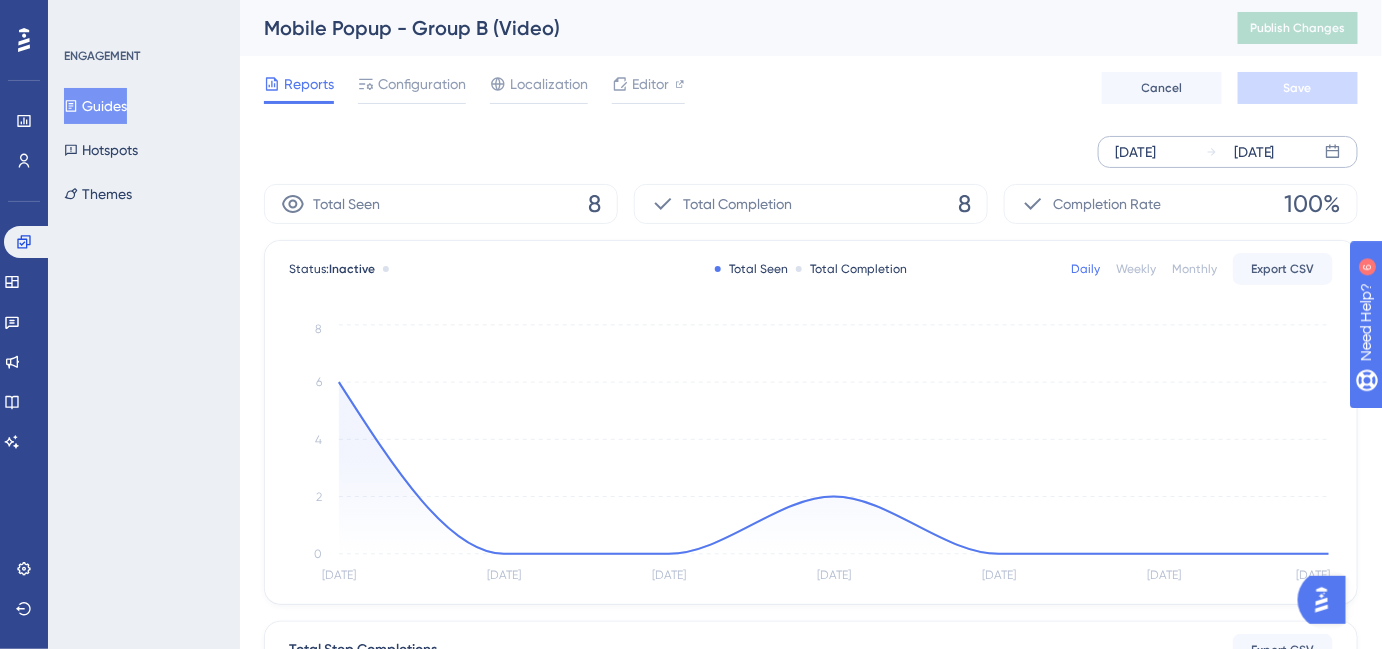 click on "[DATE]" at bounding box center (1135, 152) 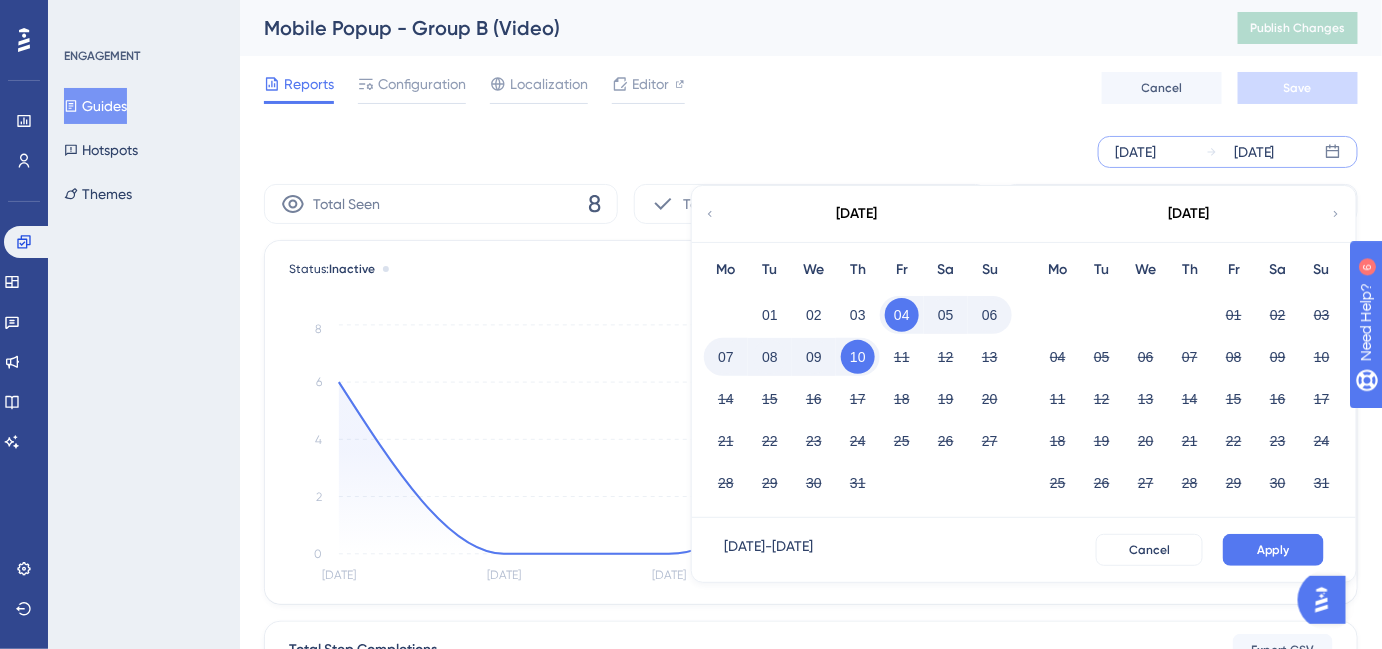 click 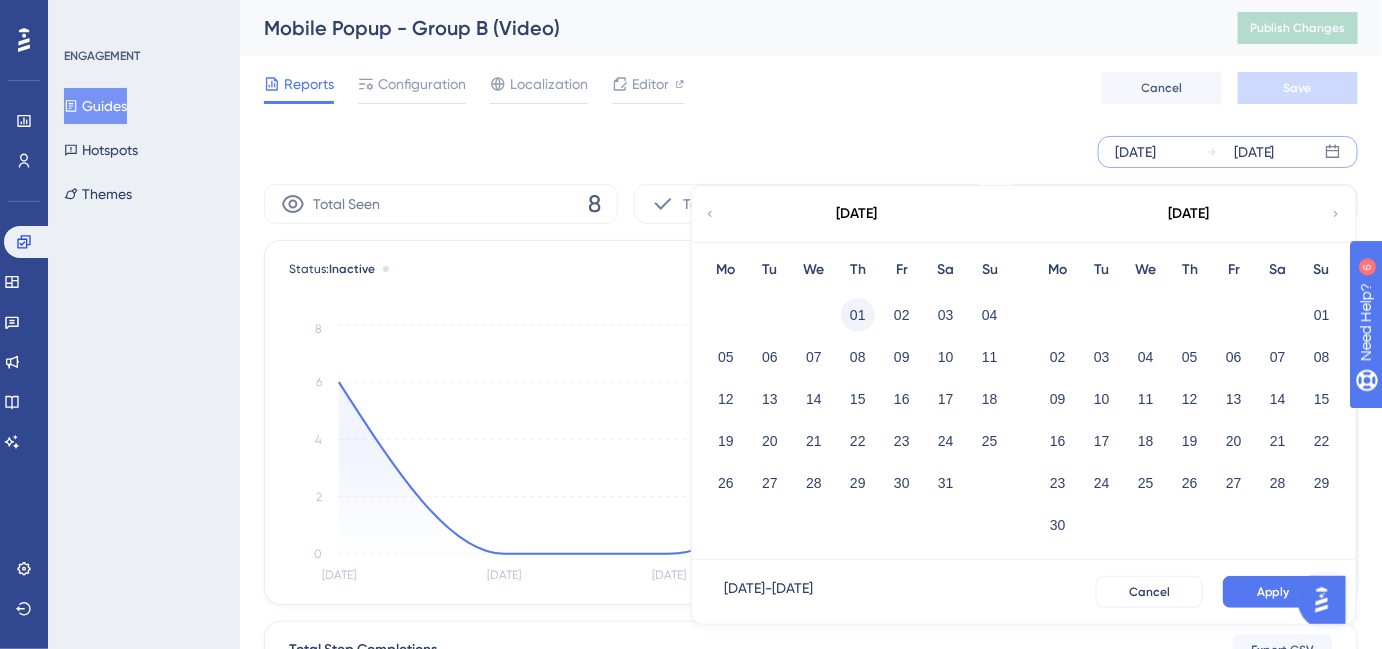 click on "01" at bounding box center [858, 315] 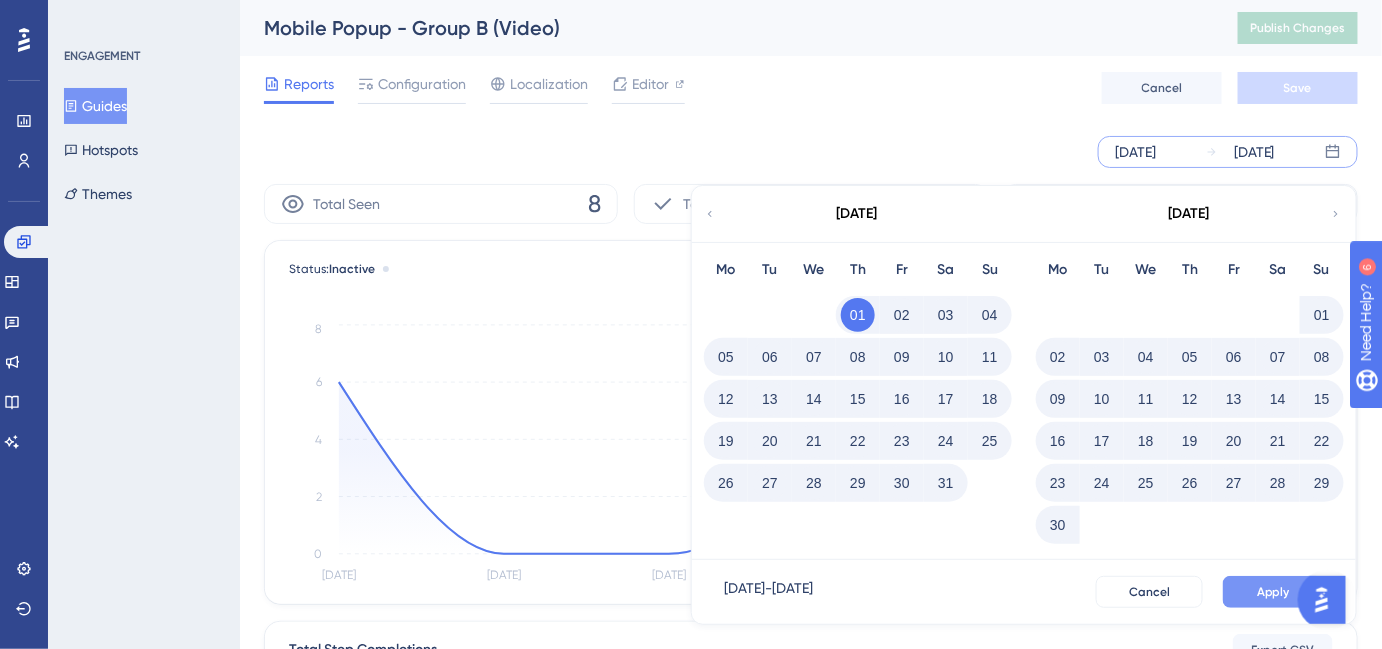 click on "Apply" at bounding box center (1273, 592) 